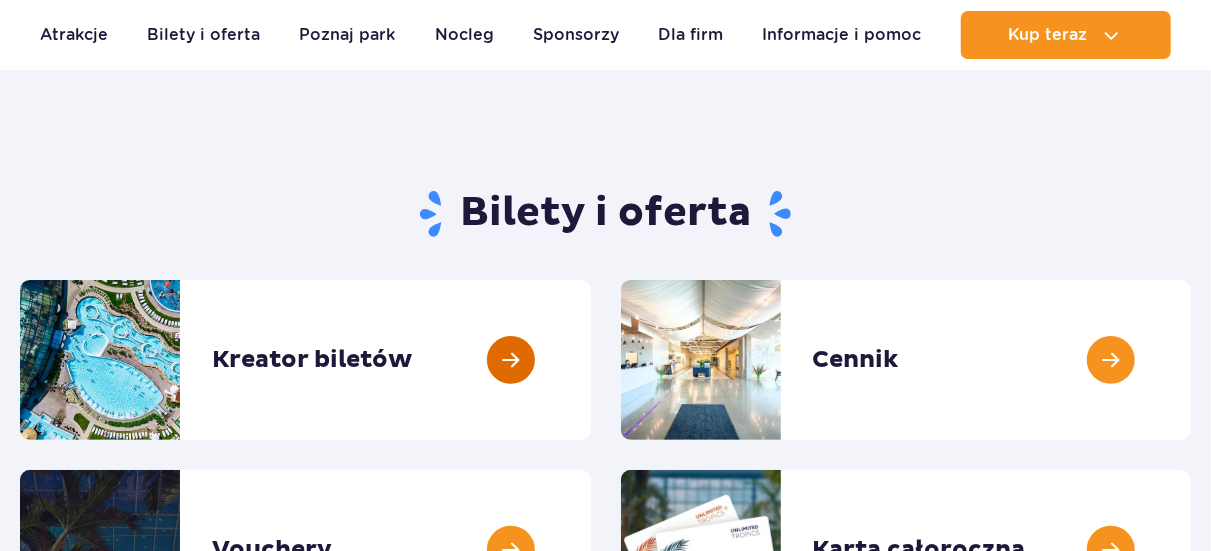 scroll, scrollTop: 100, scrollLeft: 0, axis: vertical 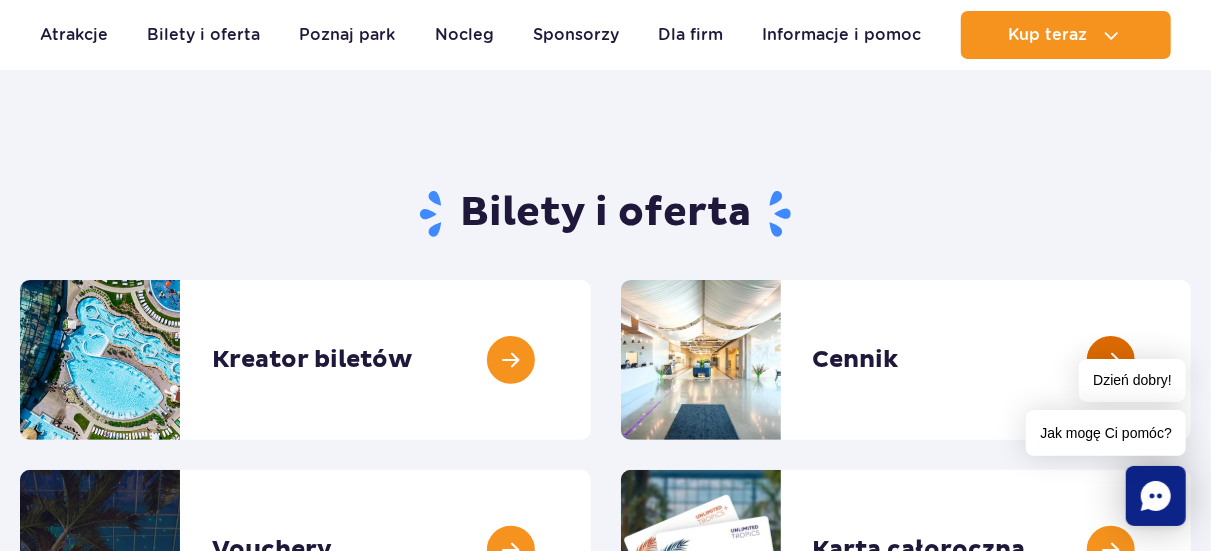 click at bounding box center (1191, 360) 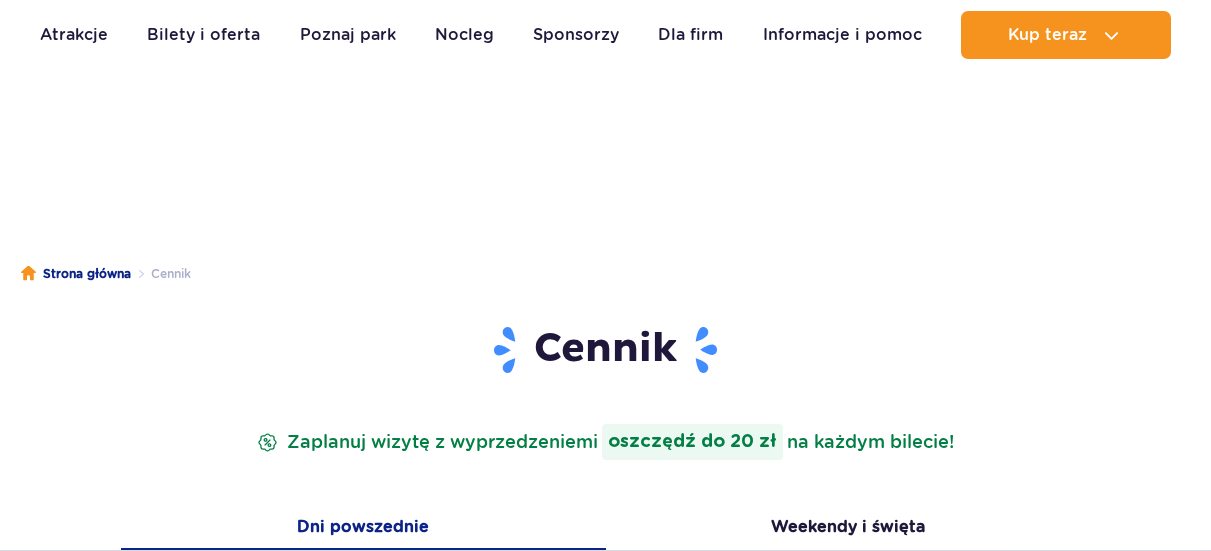 scroll, scrollTop: 300, scrollLeft: 0, axis: vertical 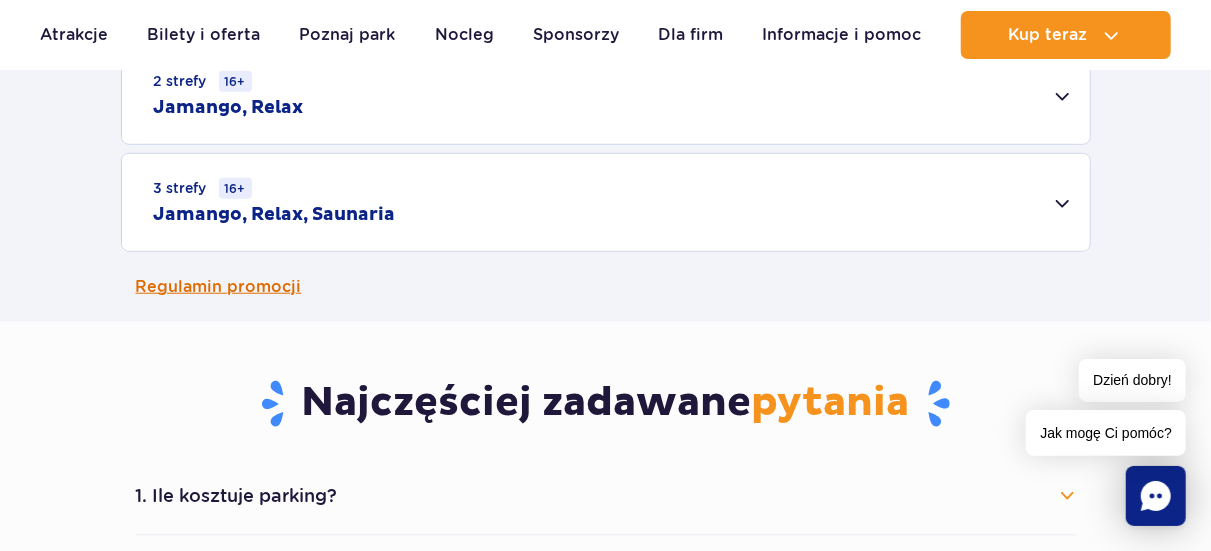 click on "Regulamin promocji" at bounding box center [606, 287] 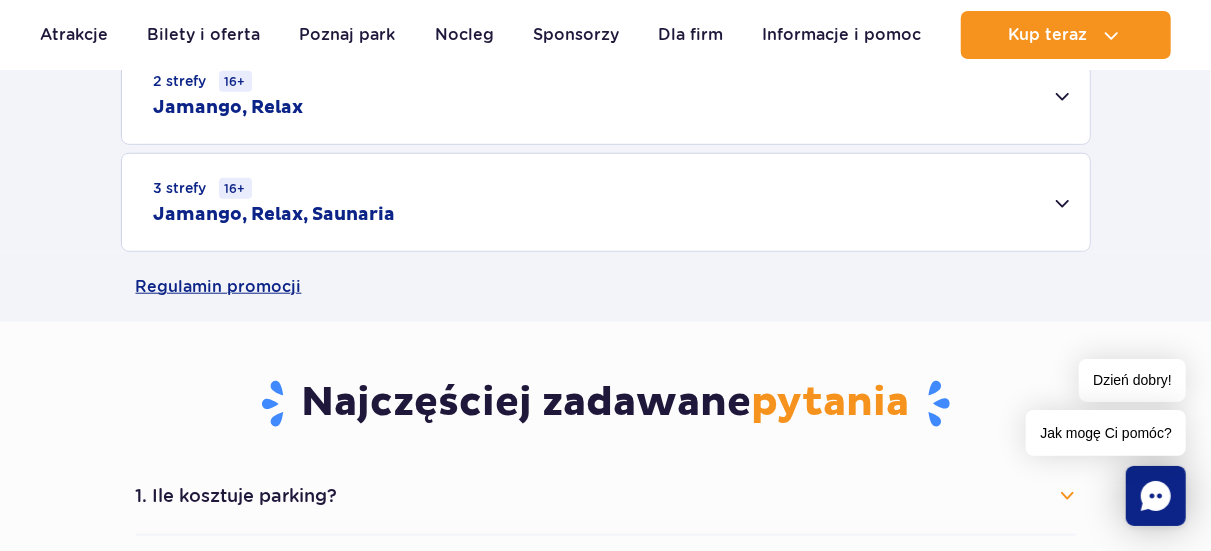 click on "3 strefy  16+
Jamango, Relax, Saunaria" at bounding box center (606, 202) 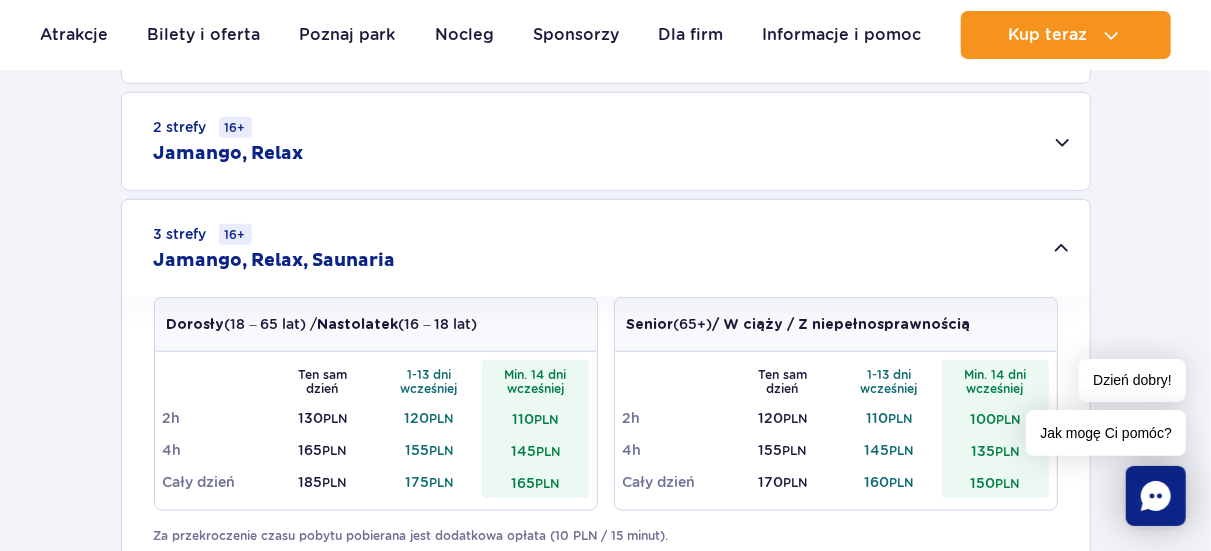 scroll, scrollTop: 1000, scrollLeft: 0, axis: vertical 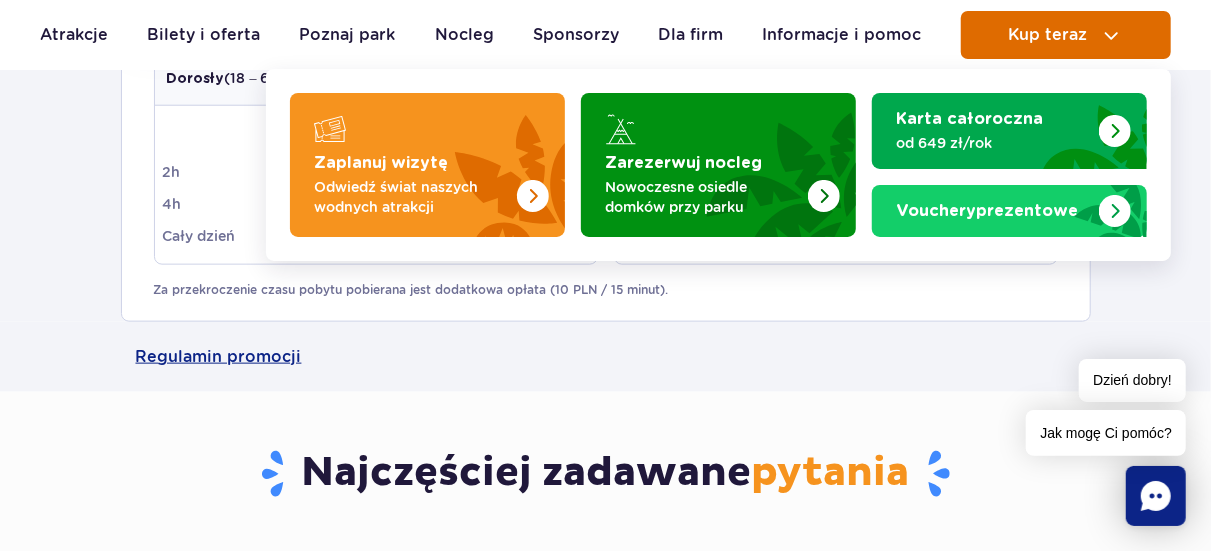click on "Kup teraz" at bounding box center [1047, 35] 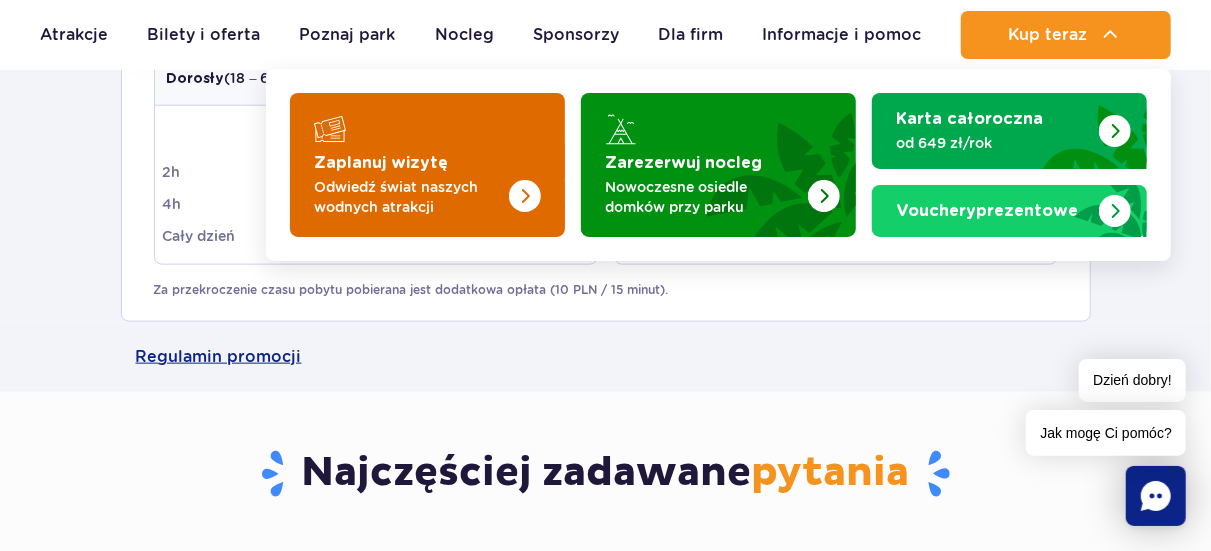 click on "Odwiedź świat naszych wodnych atrakcji" at bounding box center (411, 197) 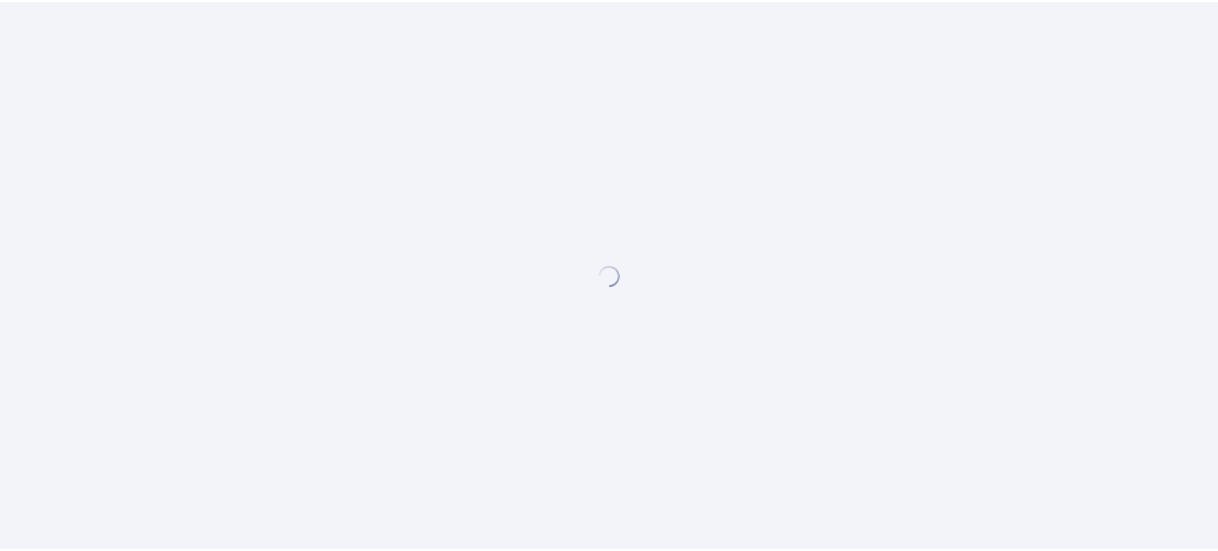 scroll, scrollTop: 0, scrollLeft: 0, axis: both 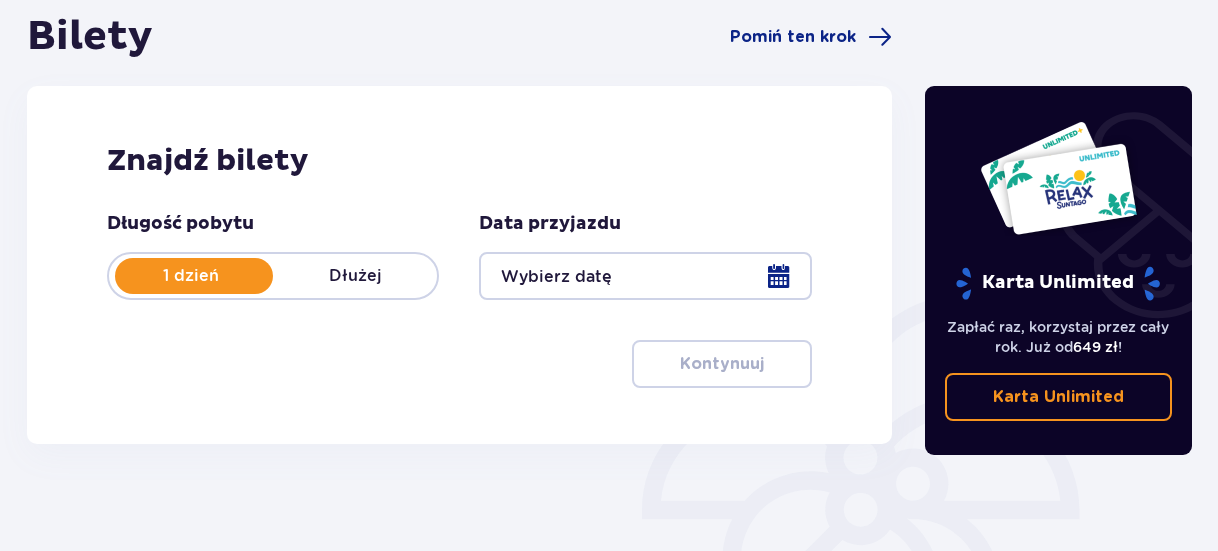 click at bounding box center (645, 276) 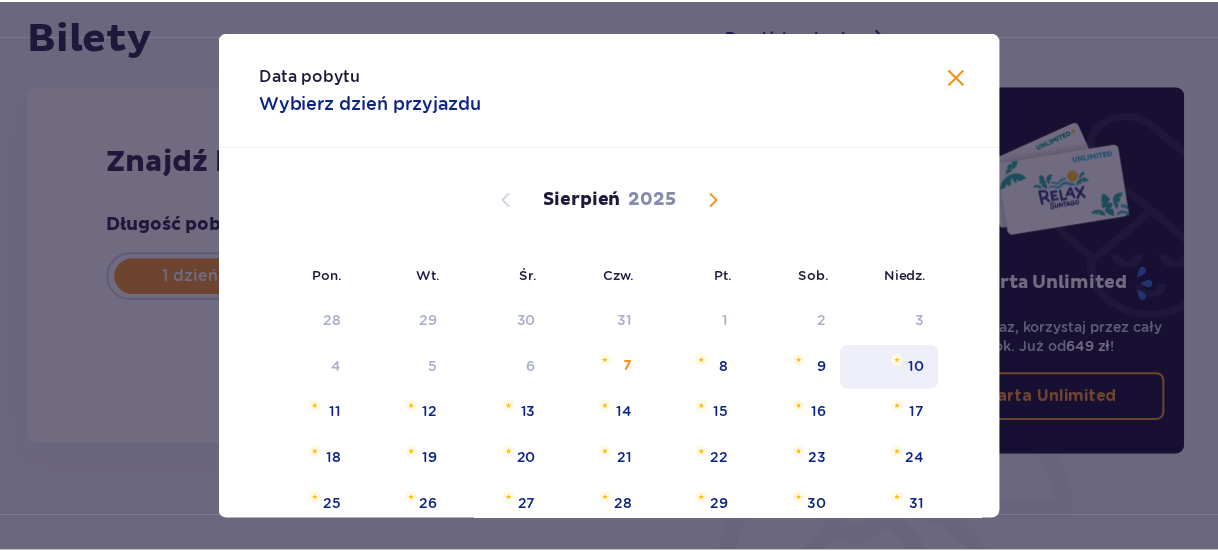 scroll, scrollTop: 100, scrollLeft: 0, axis: vertical 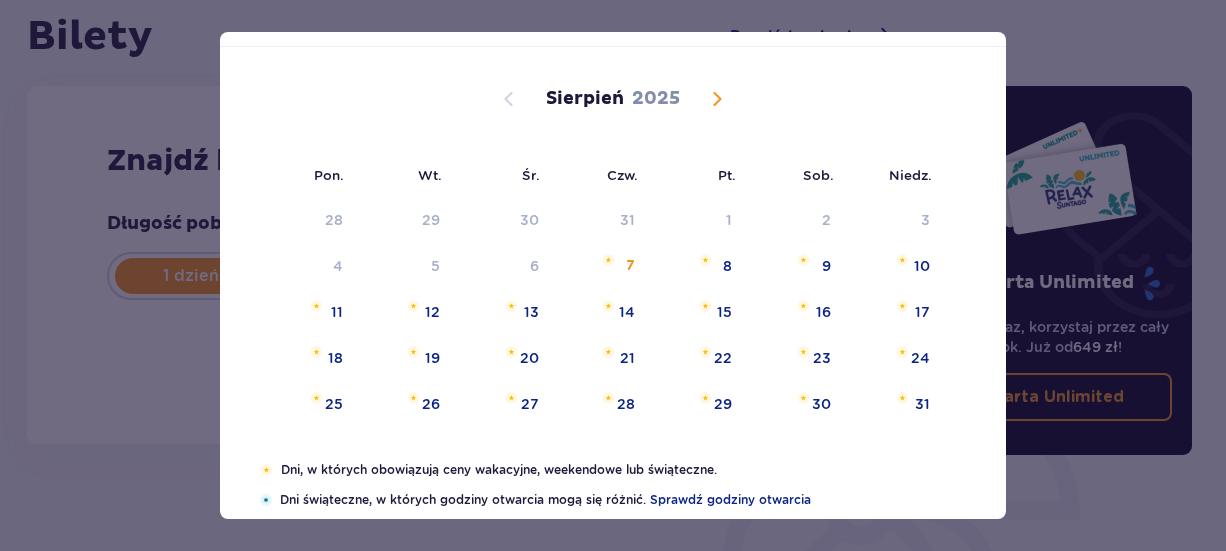 click at bounding box center [717, 99] 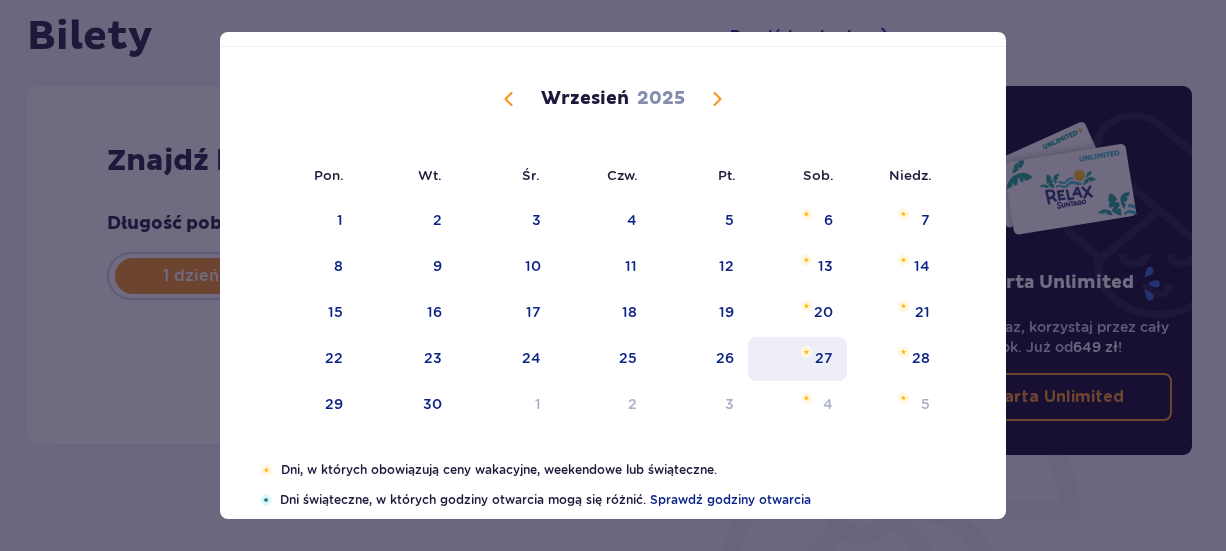 click on "27" at bounding box center (797, 359) 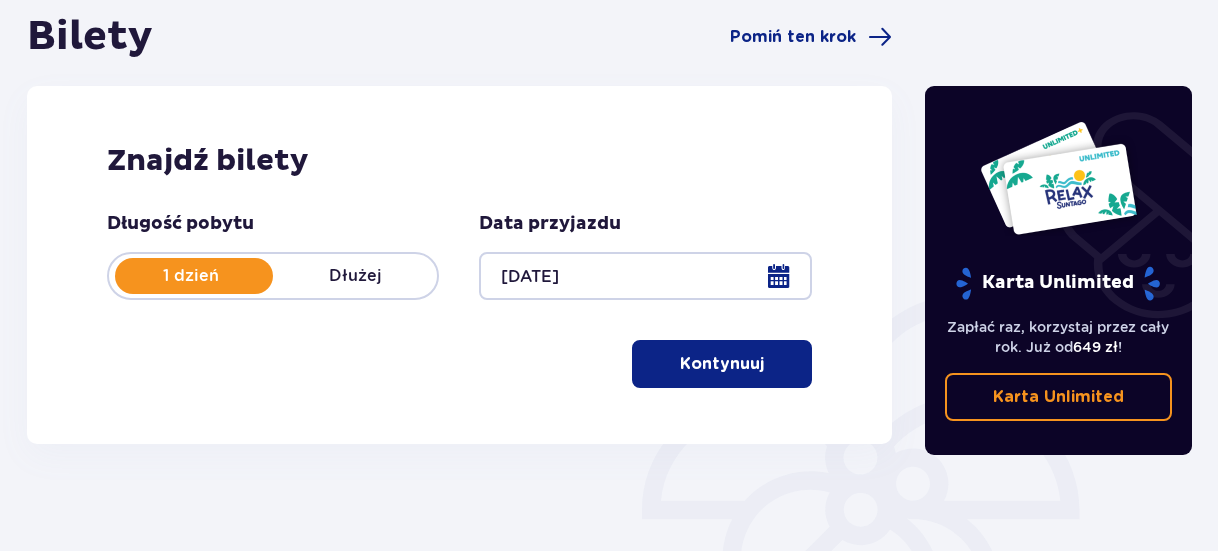 click on "Kontynuuj" at bounding box center [722, 364] 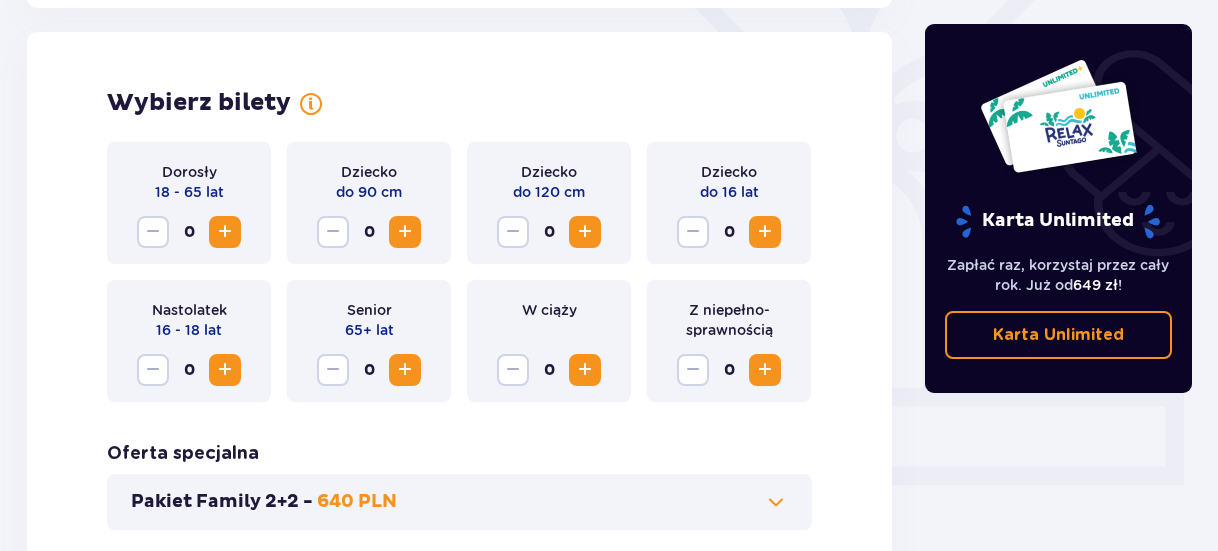 scroll, scrollTop: 556, scrollLeft: 0, axis: vertical 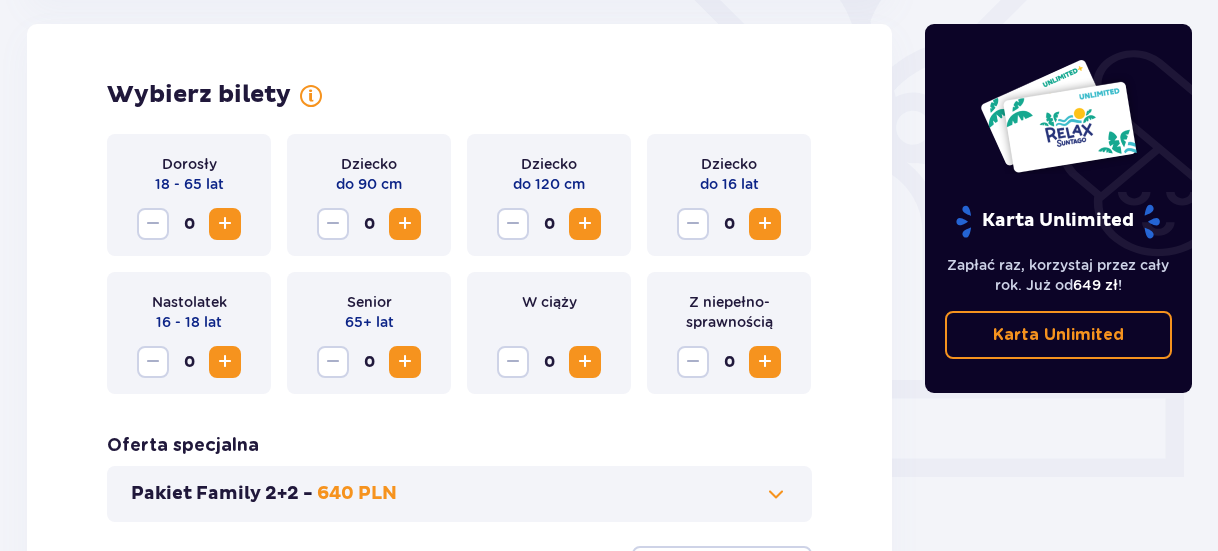 click at bounding box center [225, 224] 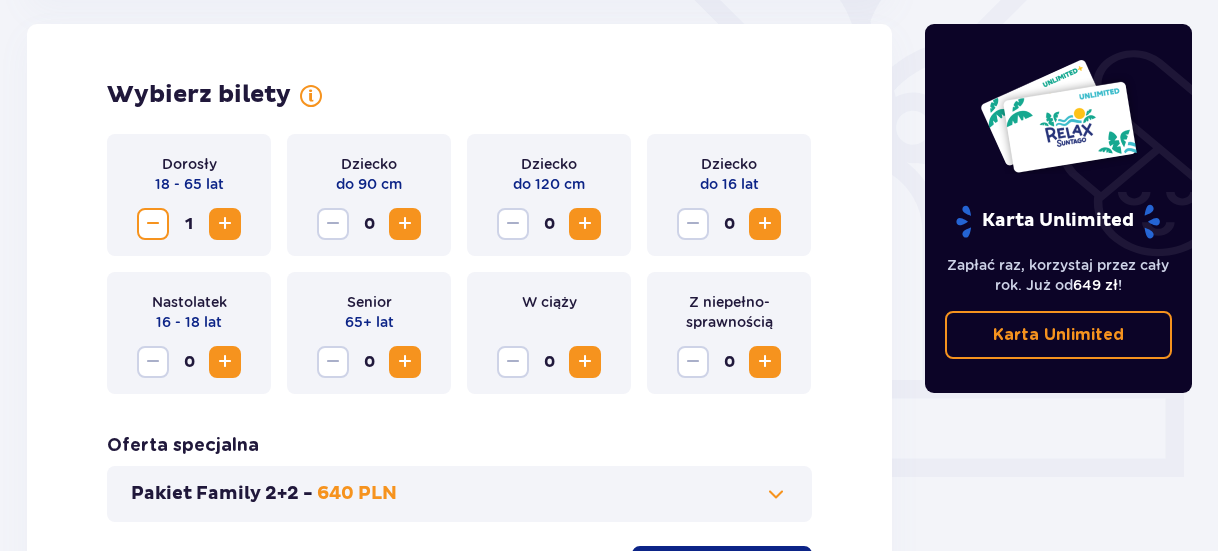 click at bounding box center [225, 224] 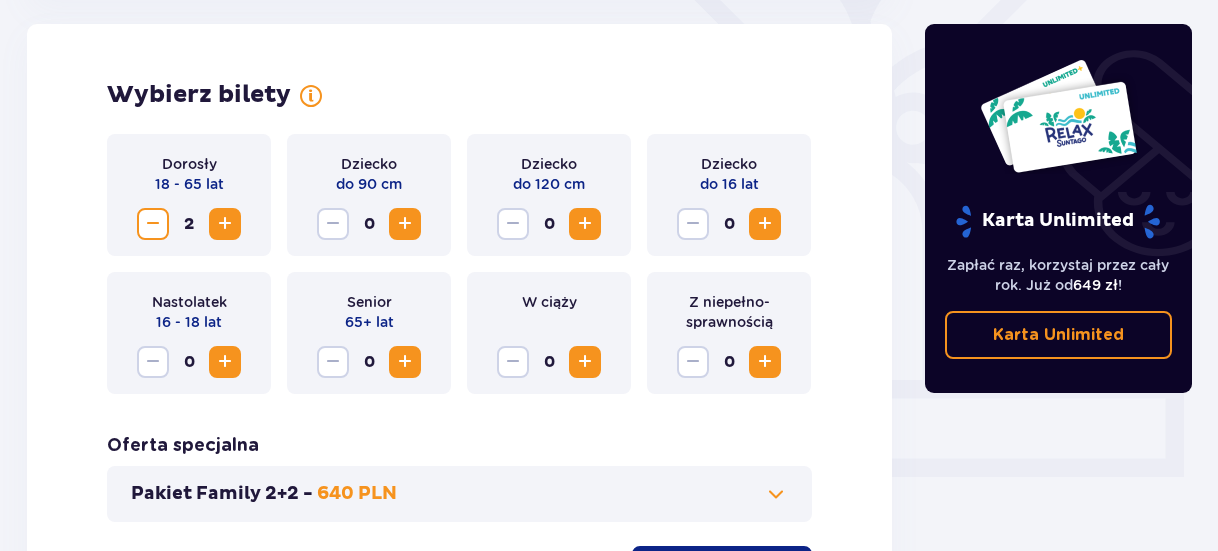click at bounding box center [225, 224] 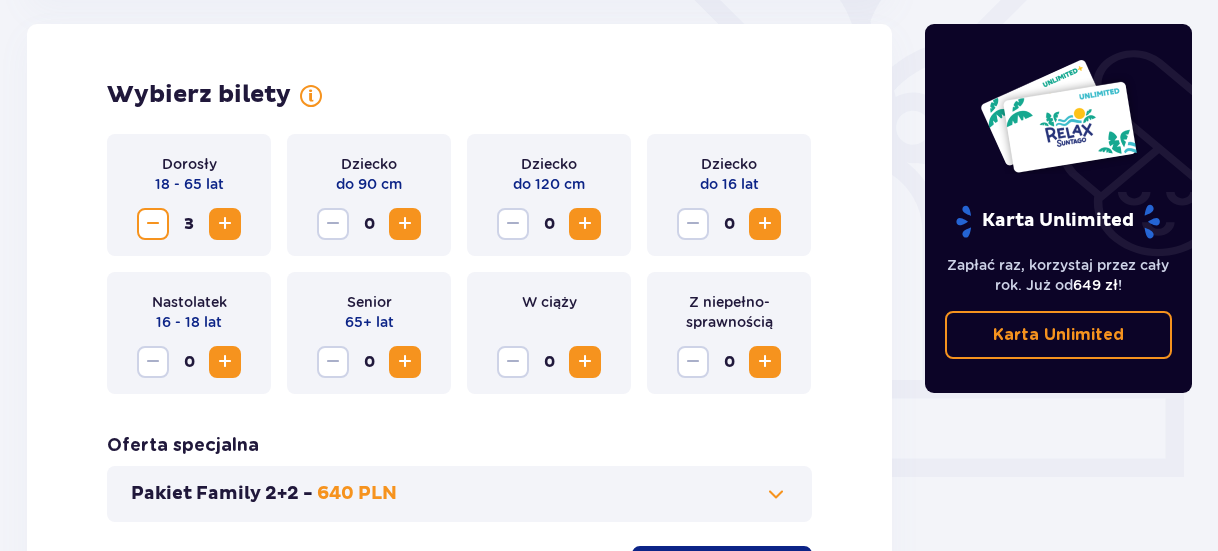 click at bounding box center [225, 224] 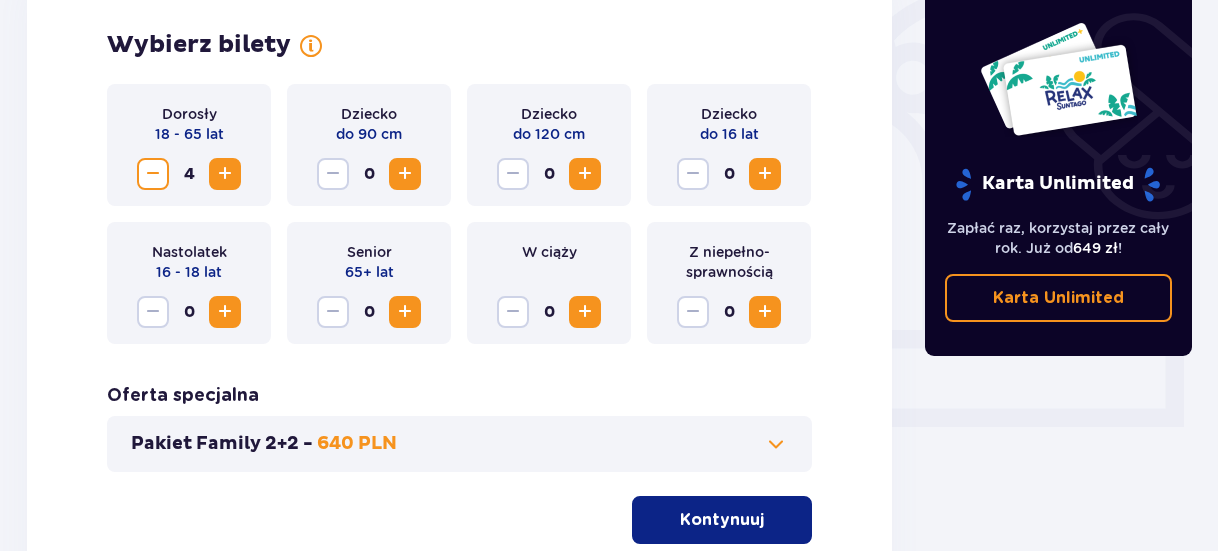 scroll, scrollTop: 574, scrollLeft: 0, axis: vertical 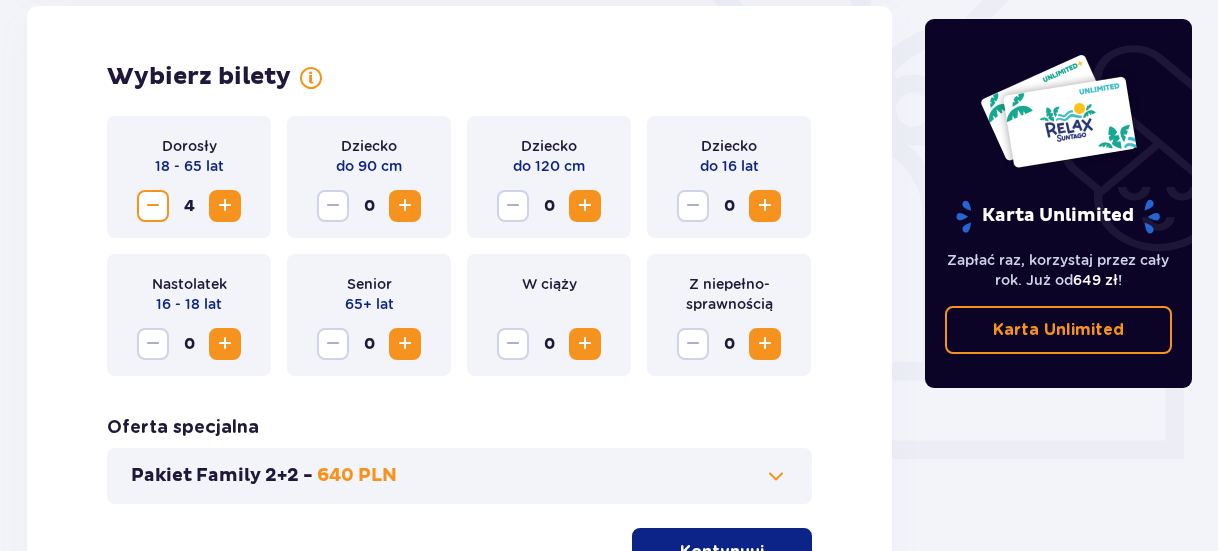 click at bounding box center (153, 206) 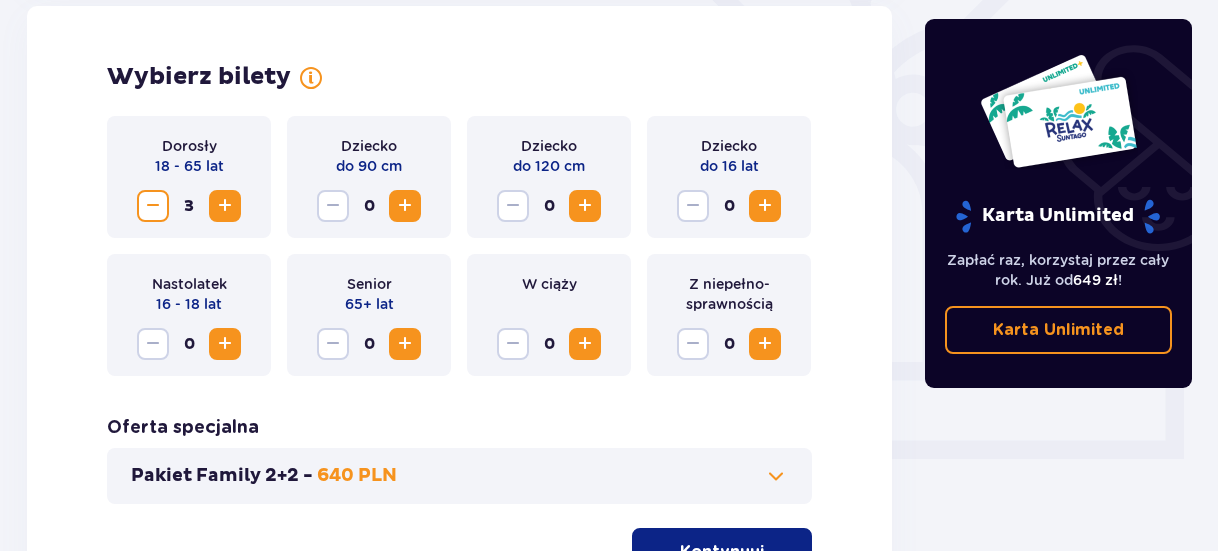click at bounding box center [153, 206] 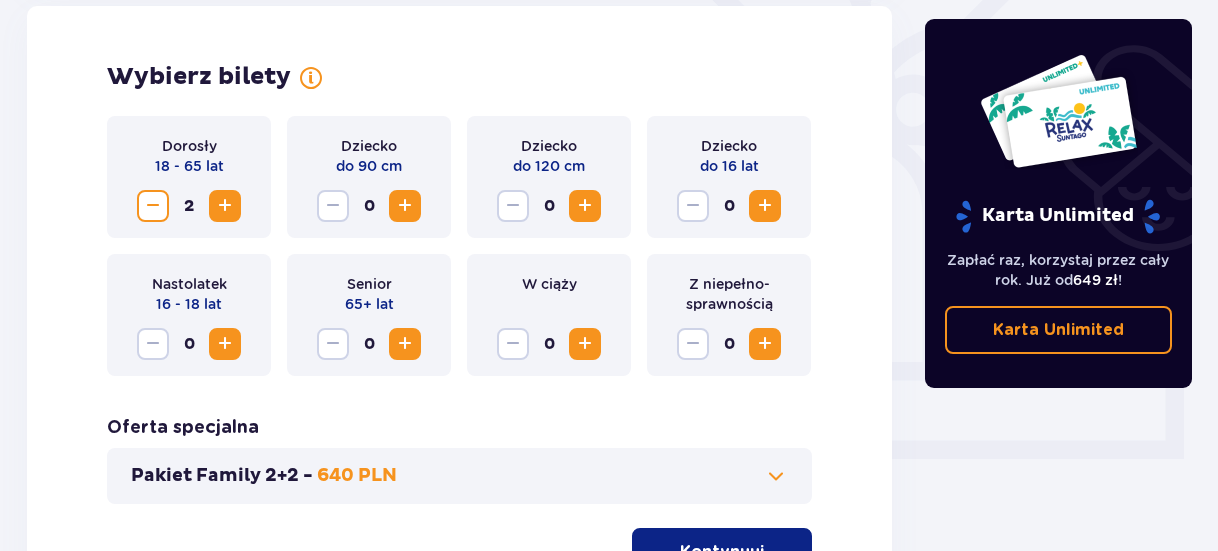 click at bounding box center [153, 206] 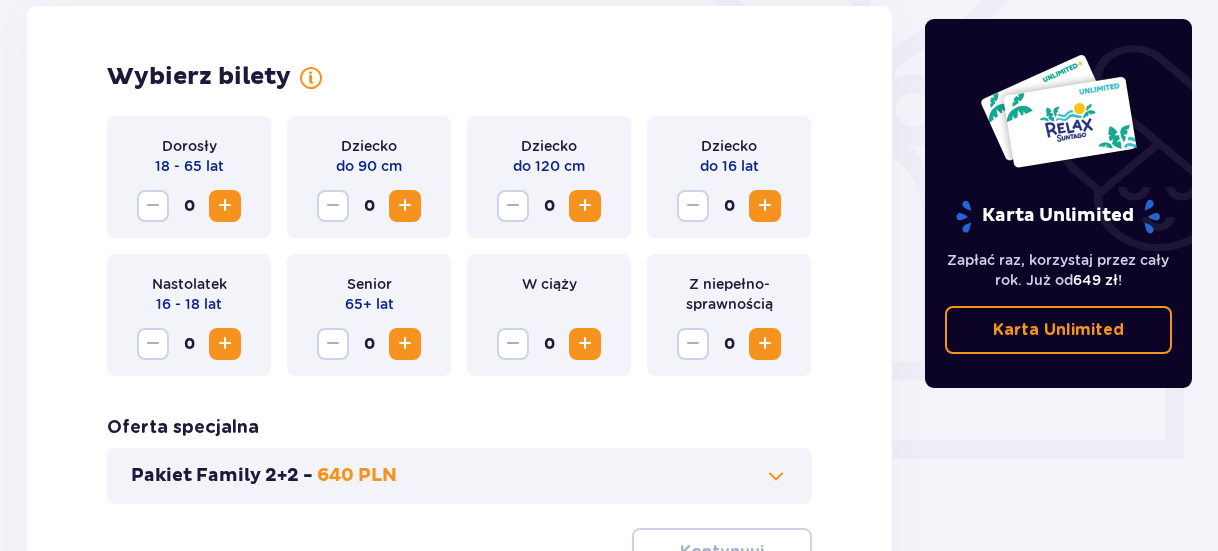 click on "Pakiet Family 2+2 -  640 PLN" at bounding box center (459, 476) 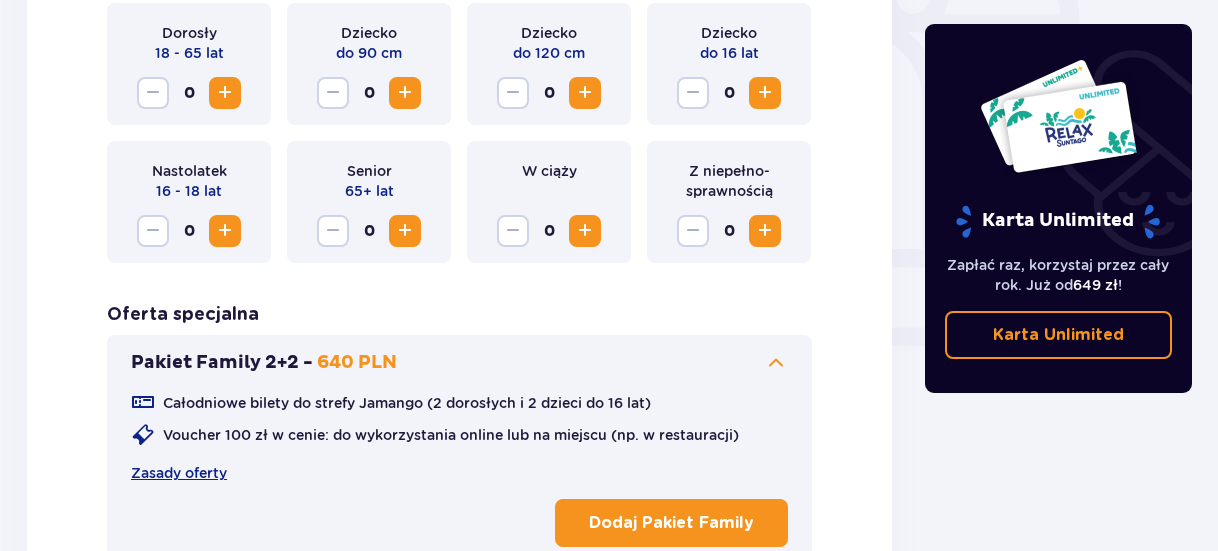 scroll, scrollTop: 656, scrollLeft: 0, axis: vertical 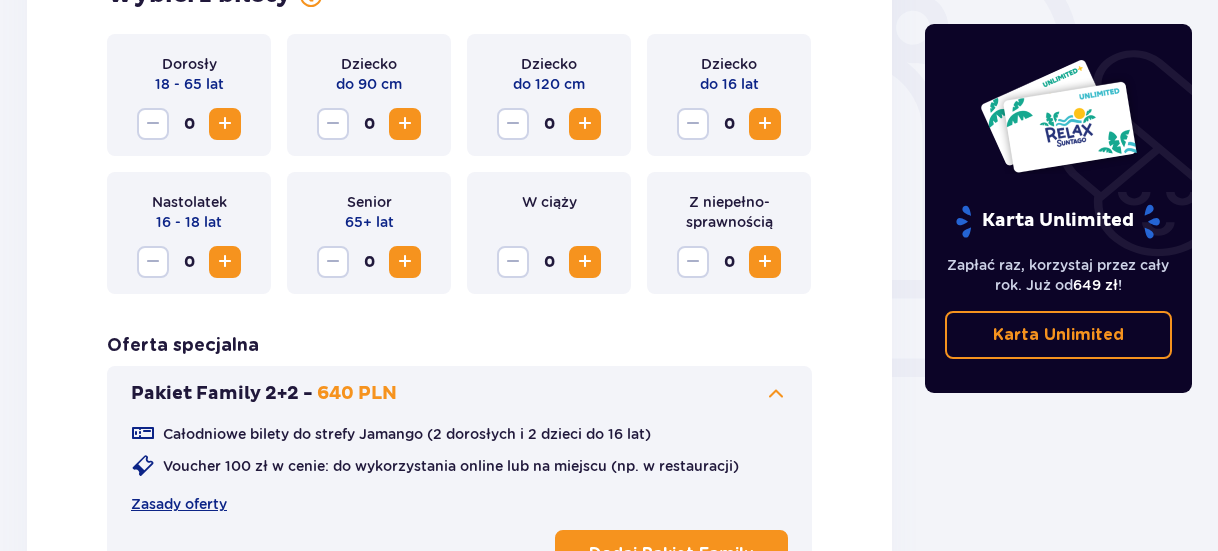 click at bounding box center [225, 124] 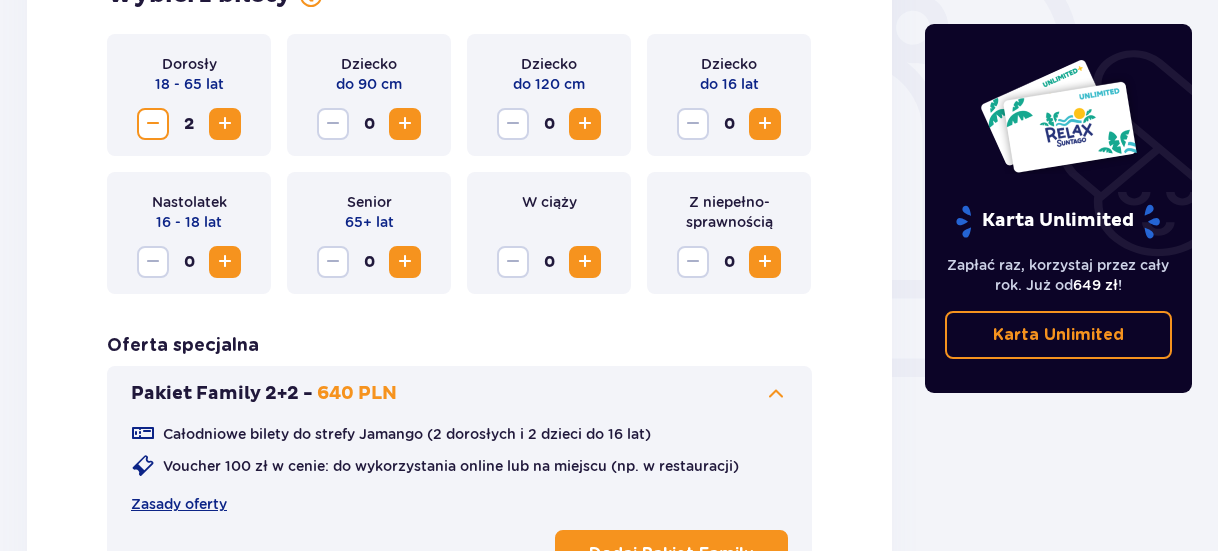 click at bounding box center (225, 124) 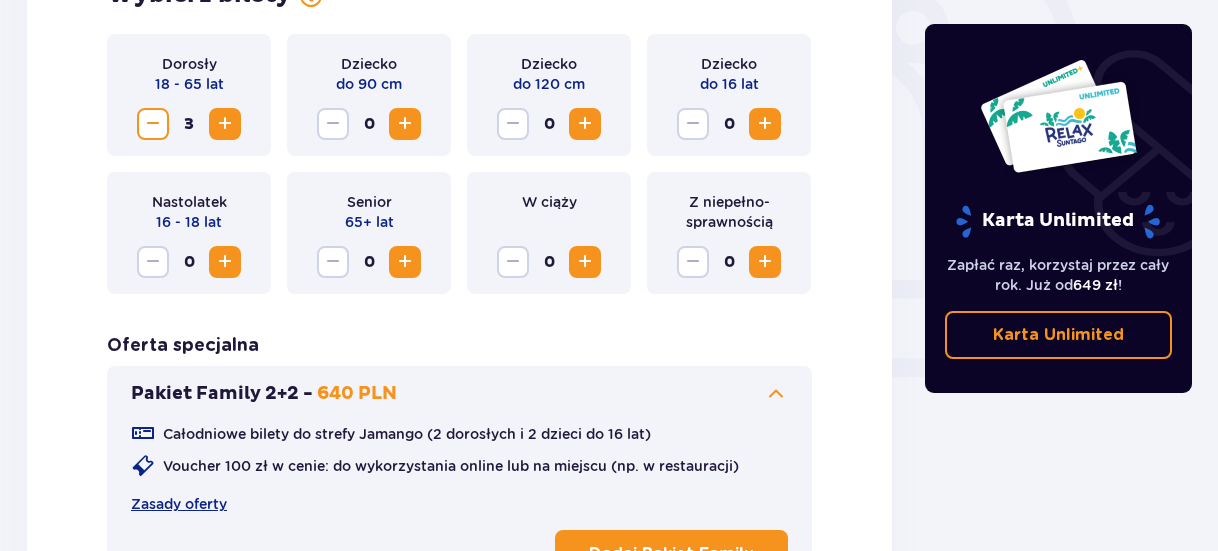 click at bounding box center (225, 124) 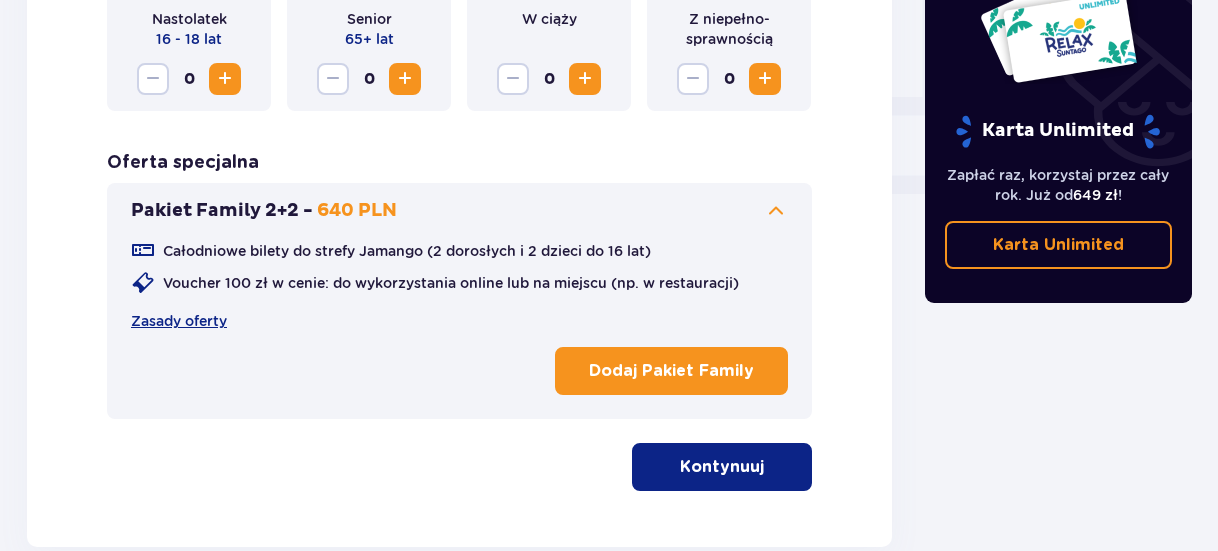 scroll, scrollTop: 856, scrollLeft: 0, axis: vertical 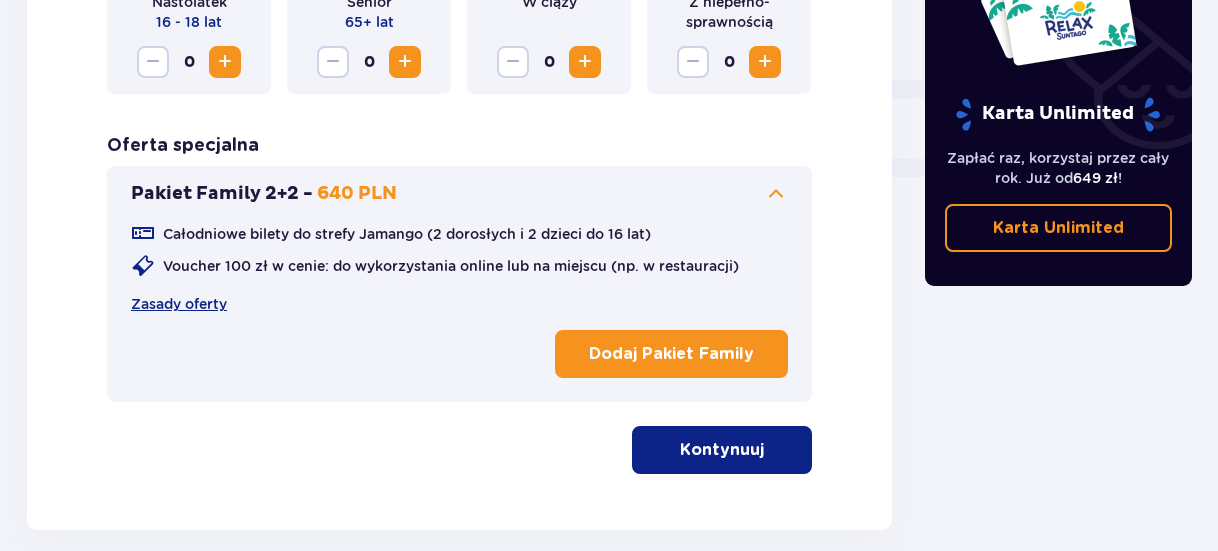 click on "Kontynuuj" at bounding box center (722, 450) 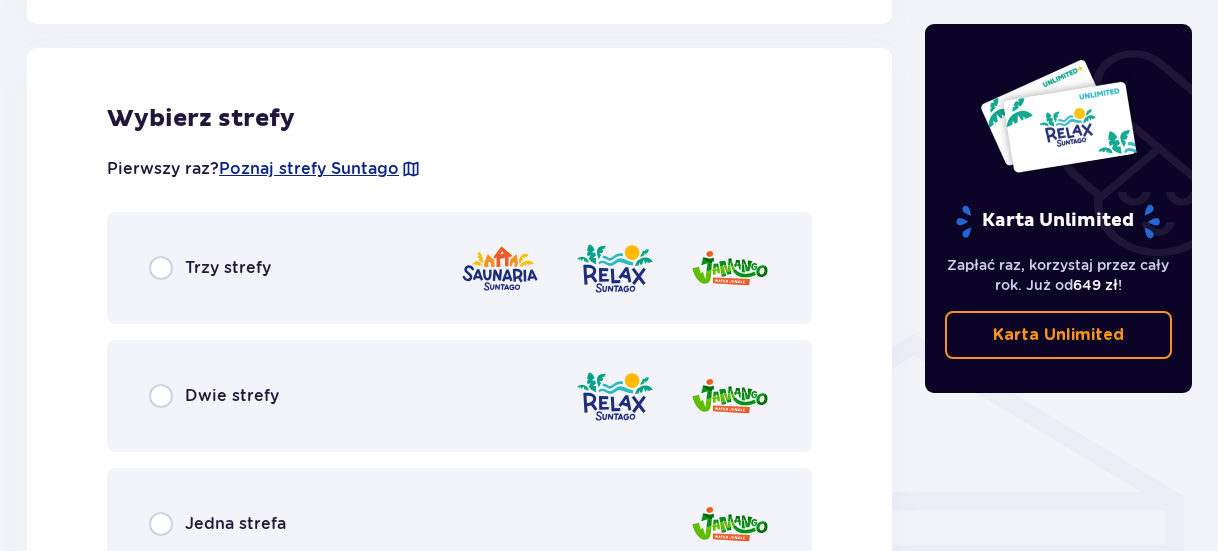 click on "Trzy strefy" at bounding box center [210, 268] 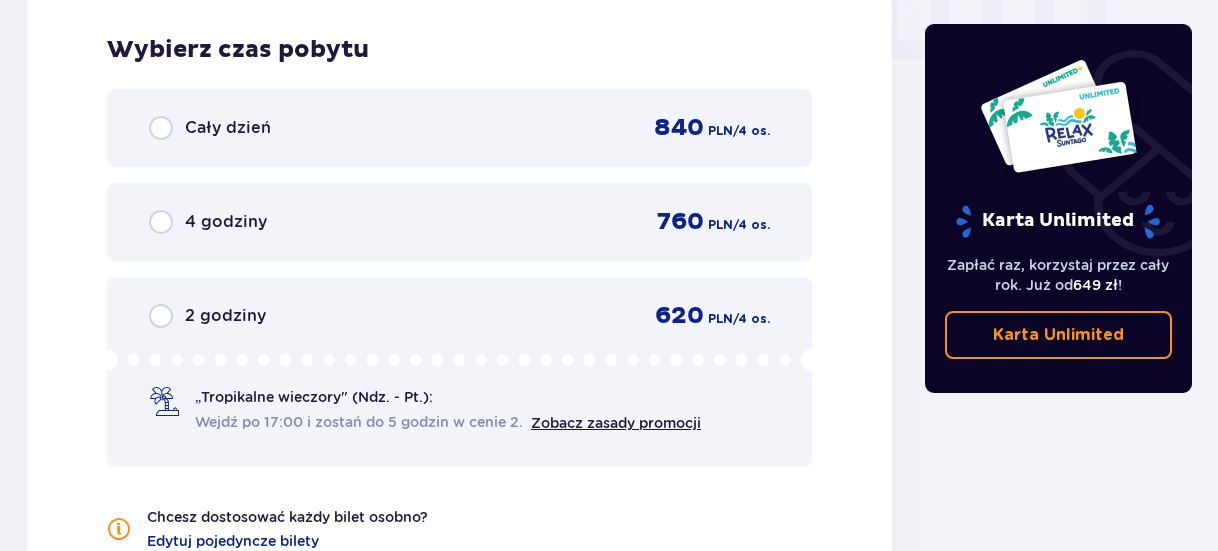 scroll, scrollTop: 2086, scrollLeft: 0, axis: vertical 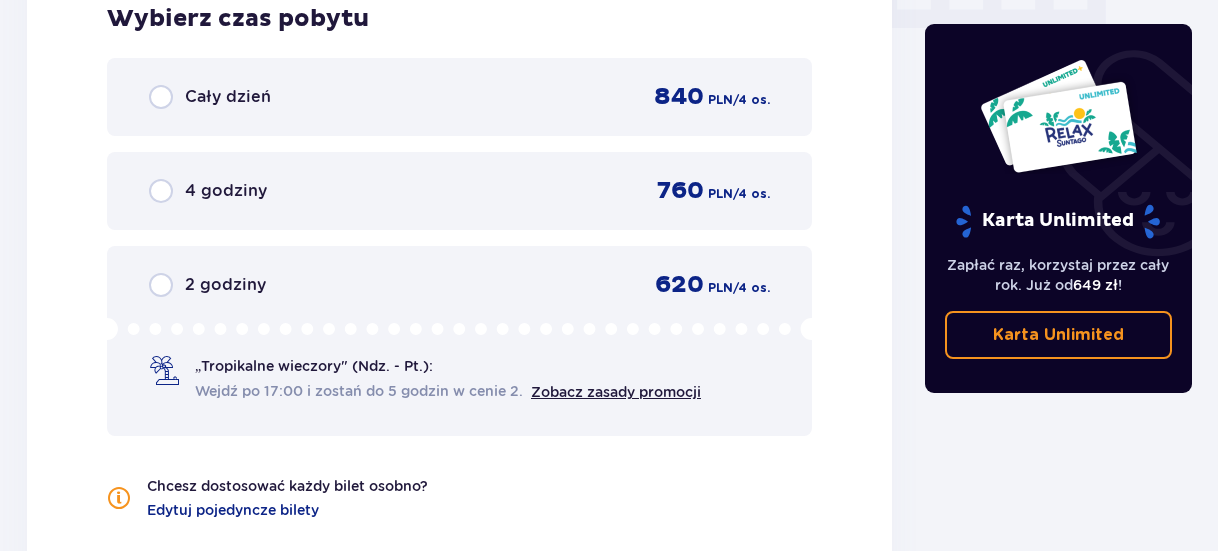 click on "Cały dzień   840 PLN / 4 os." at bounding box center (459, 97) 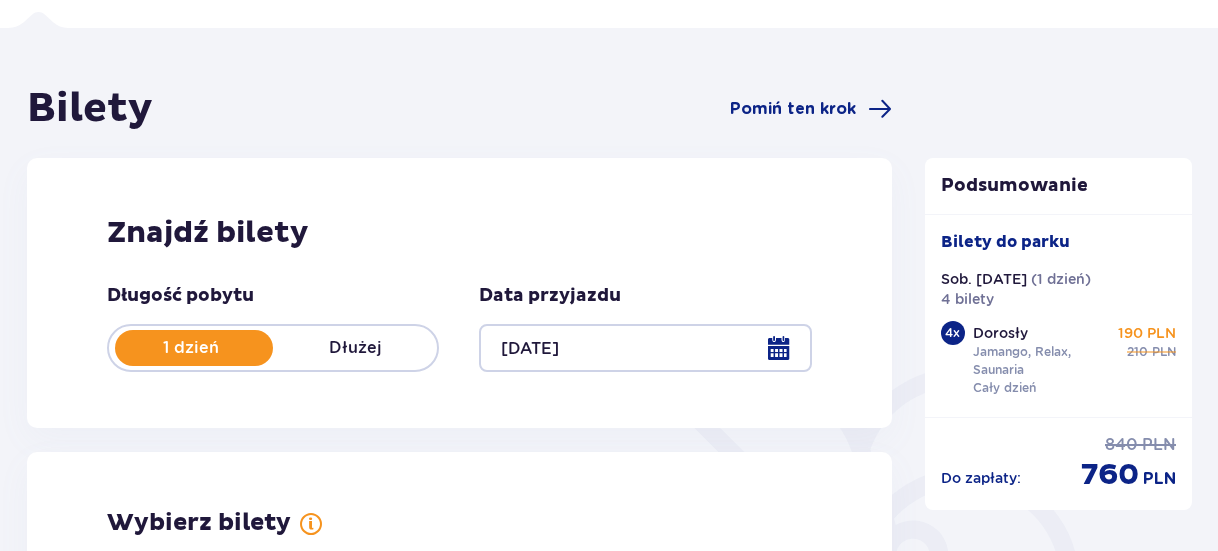 scroll, scrollTop: 200, scrollLeft: 0, axis: vertical 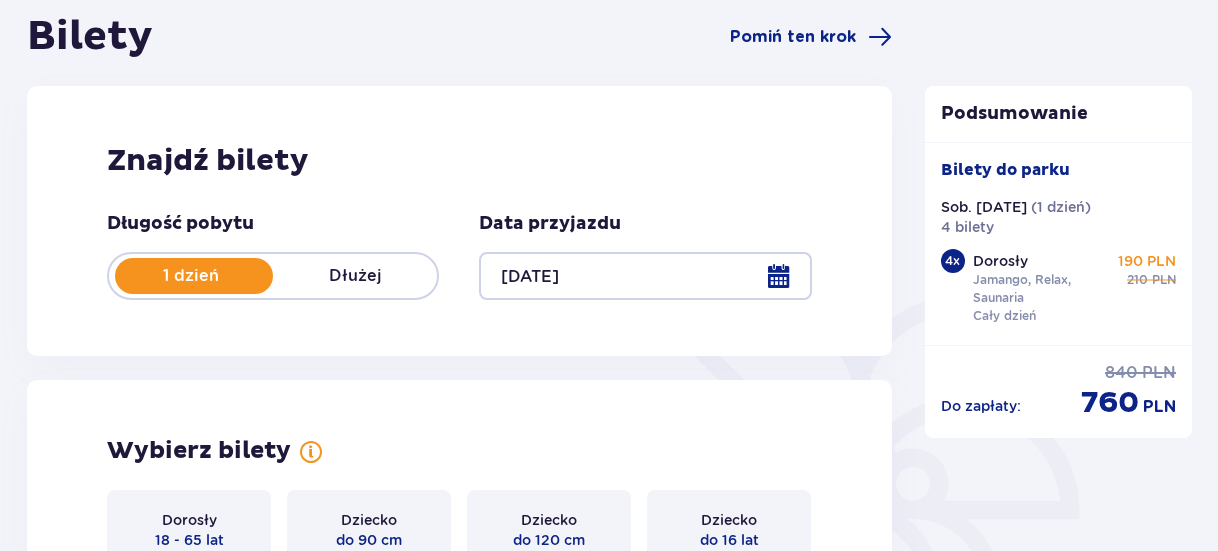 click at bounding box center [645, 276] 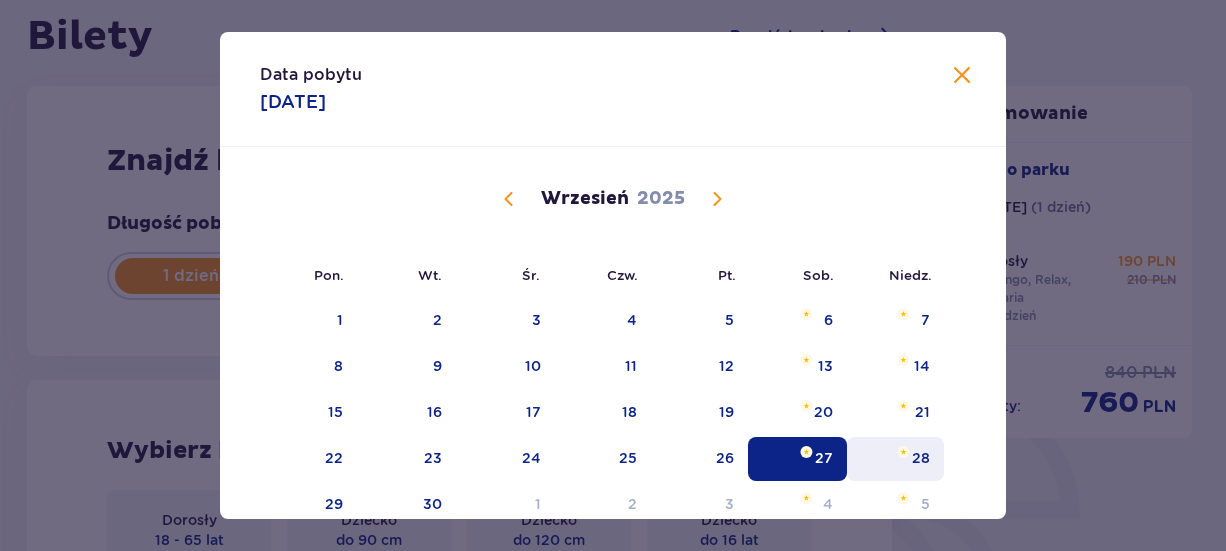 click on "28" at bounding box center (921, 458) 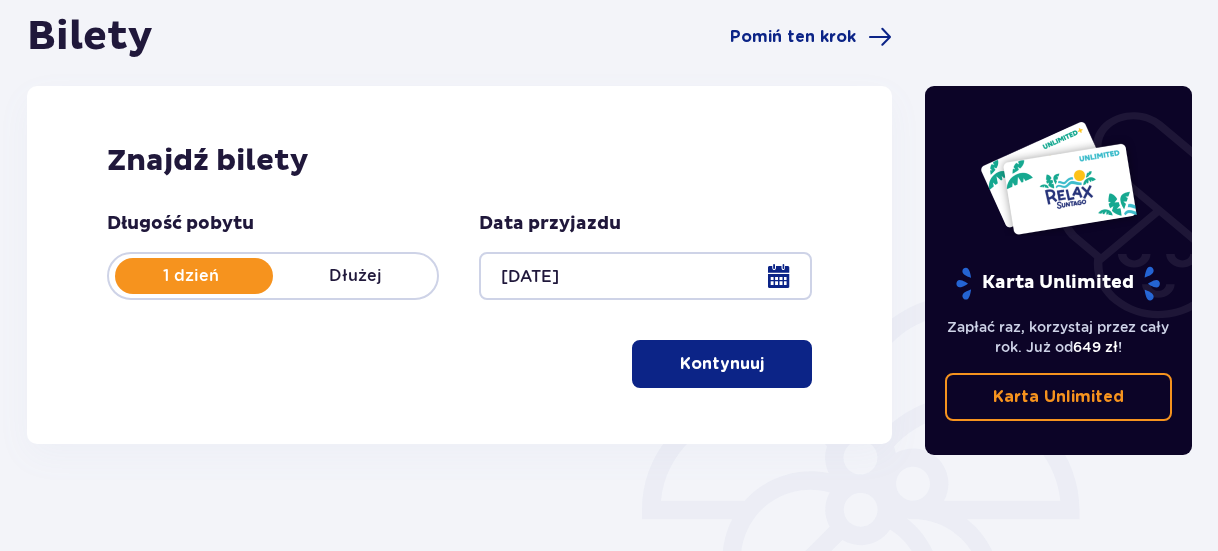 click on "Kontynuuj" at bounding box center [722, 364] 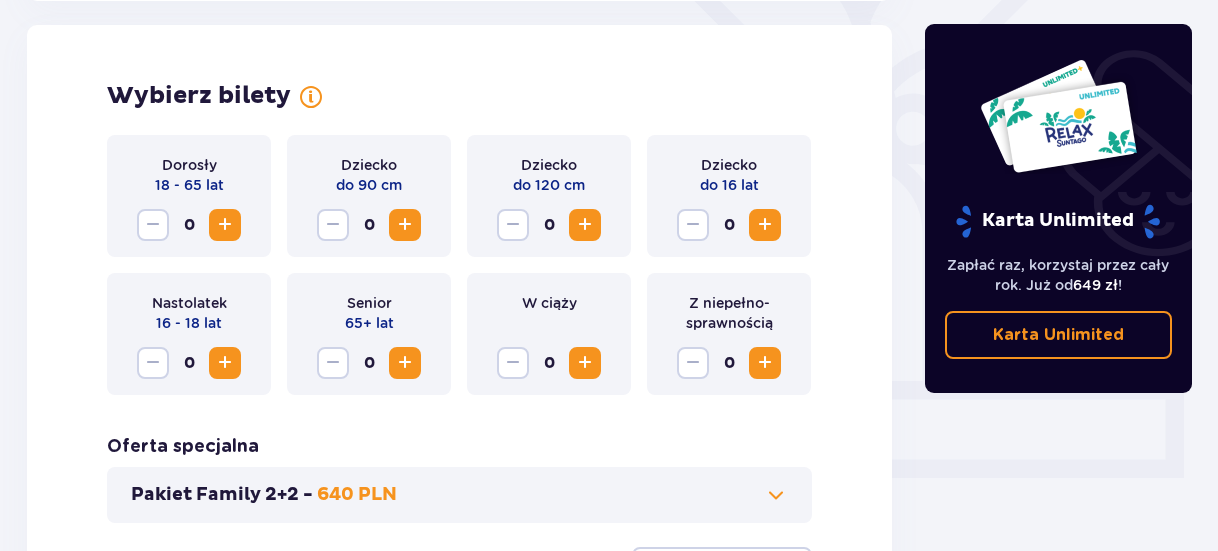 scroll, scrollTop: 556, scrollLeft: 0, axis: vertical 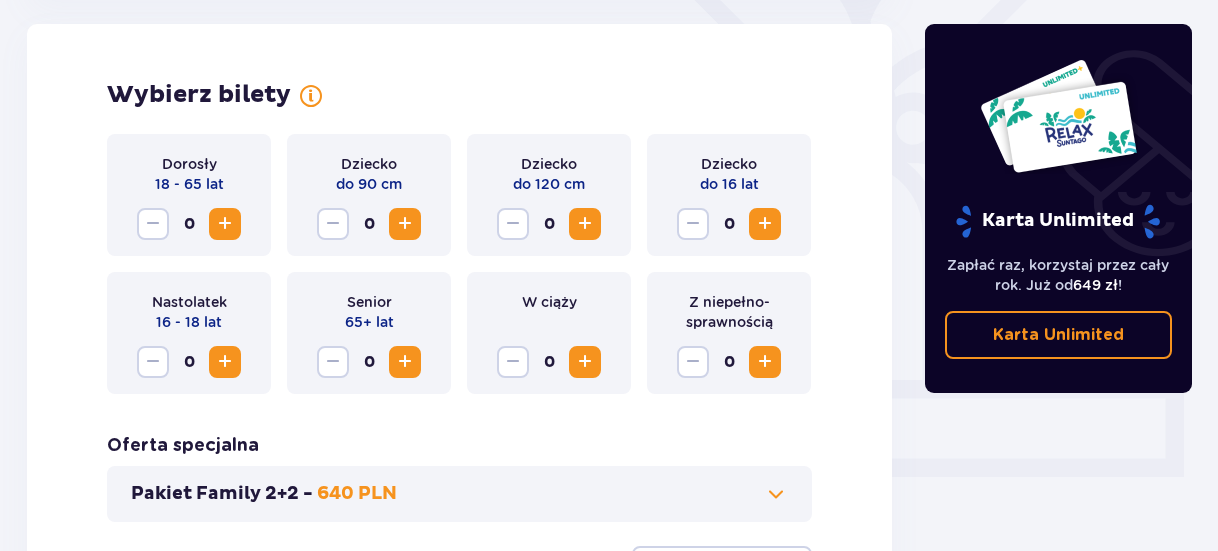 click at bounding box center (225, 224) 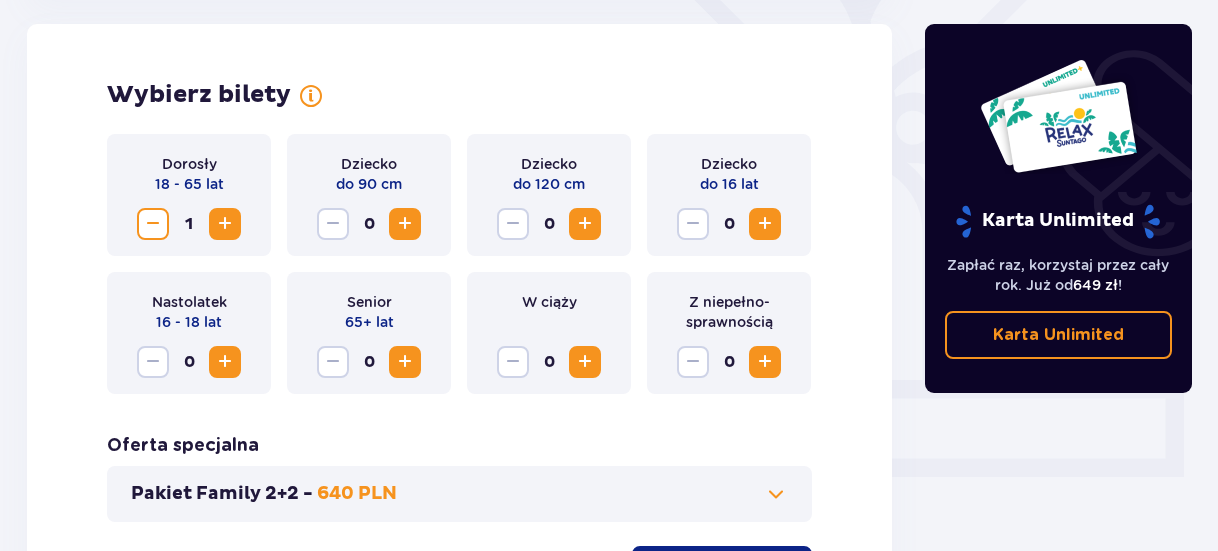 click at bounding box center [225, 224] 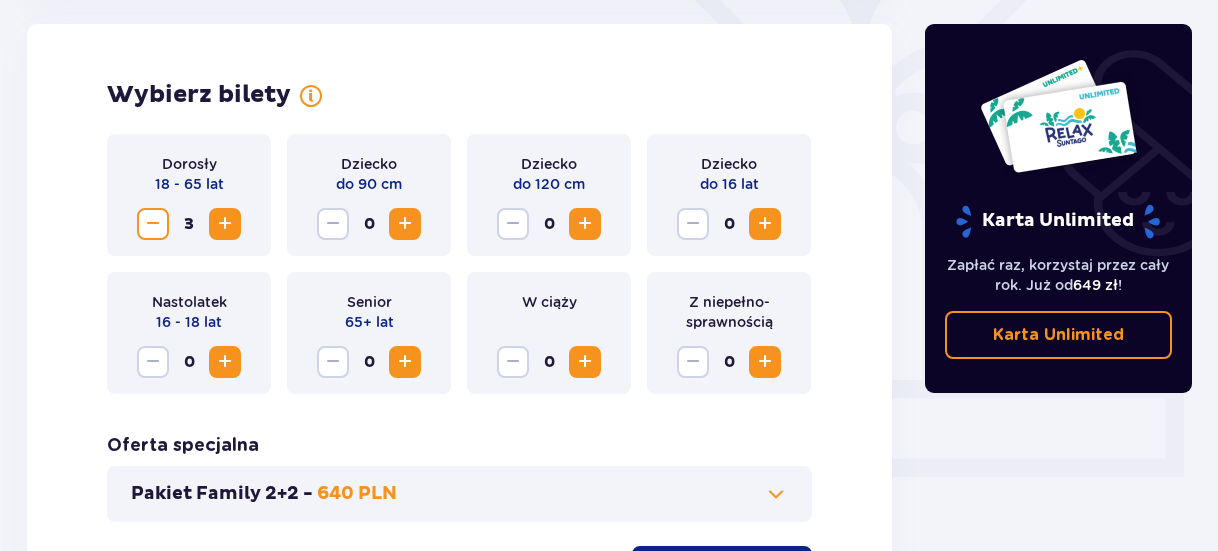 click at bounding box center [225, 224] 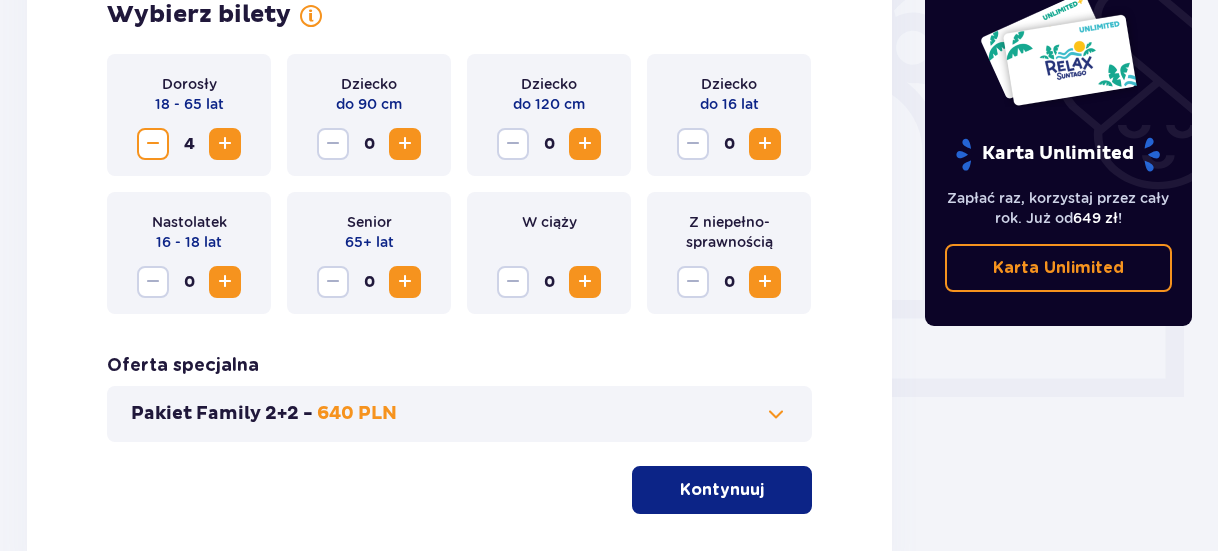 scroll, scrollTop: 774, scrollLeft: 0, axis: vertical 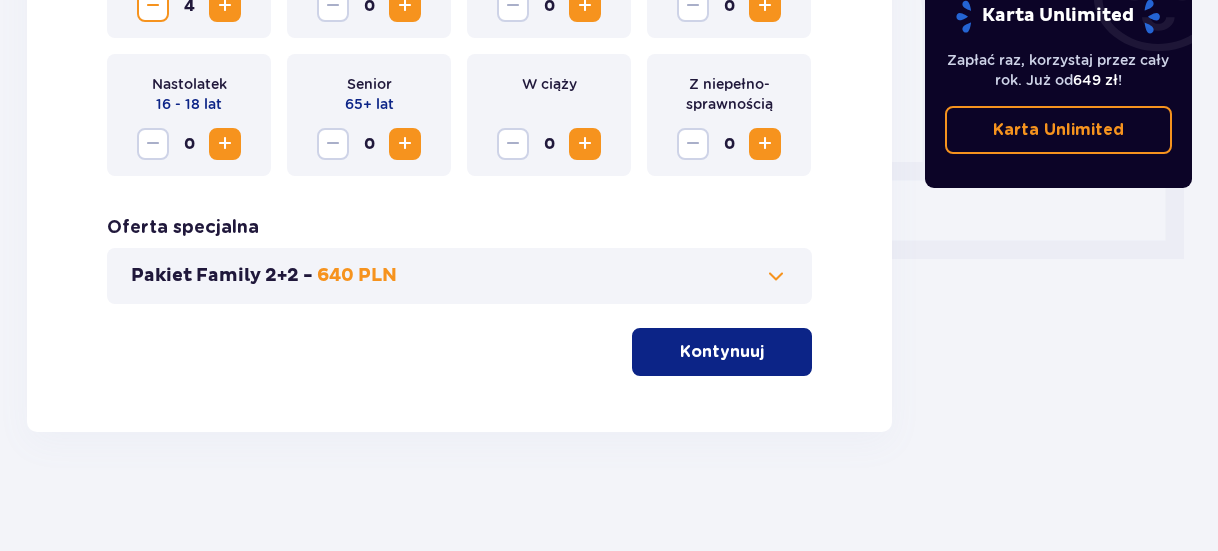 click on "Kontynuuj" at bounding box center [722, 352] 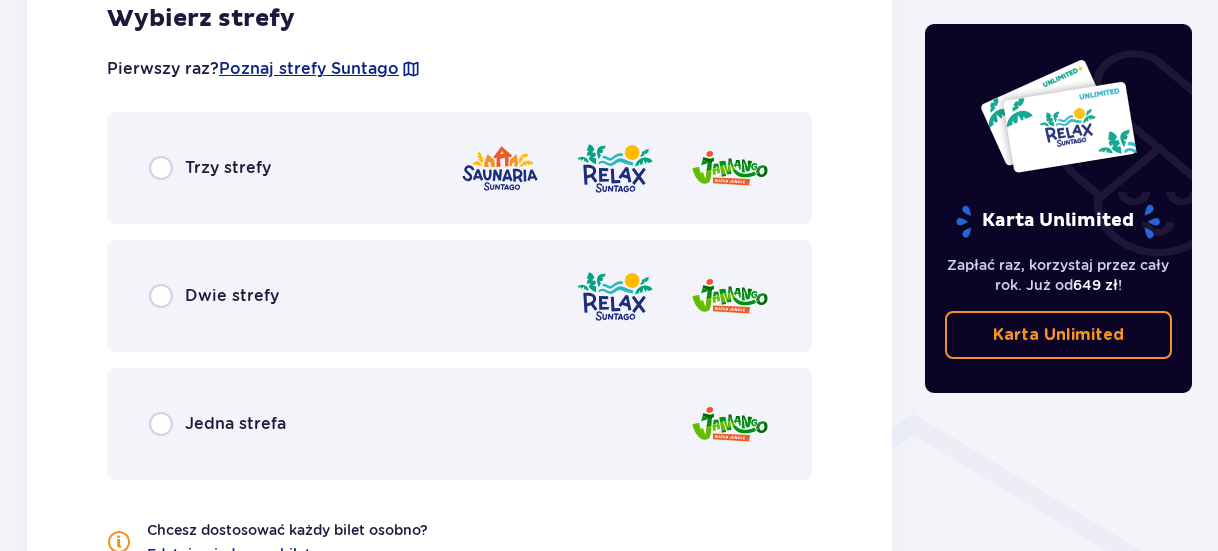 click on "Trzy strefy" at bounding box center (459, 168) 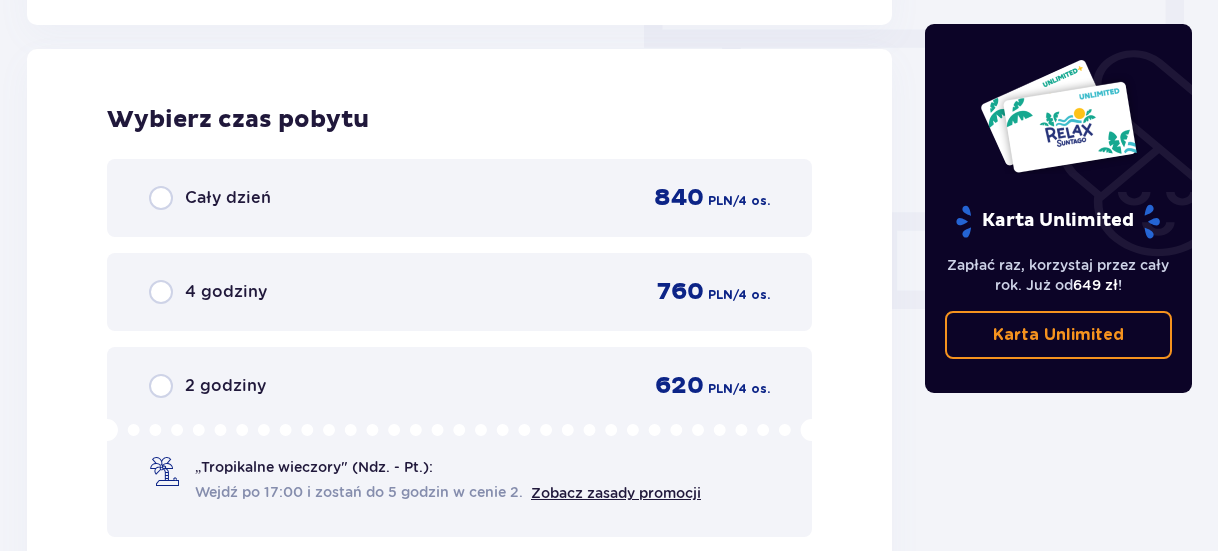 scroll, scrollTop: 1806, scrollLeft: 0, axis: vertical 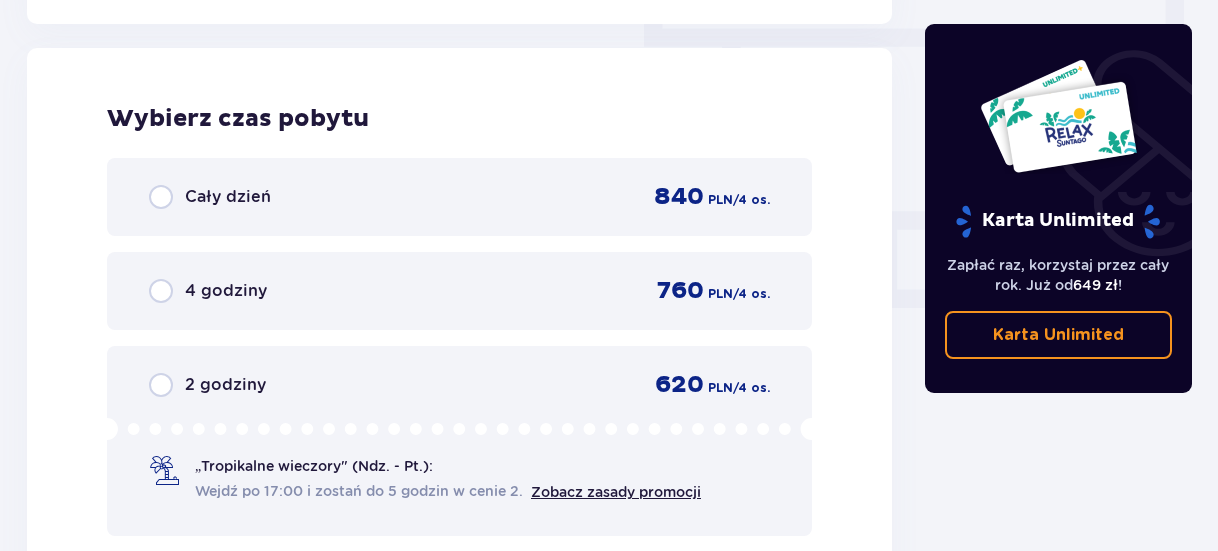 click on "Cały dzień   840 PLN / 4 os." at bounding box center [459, 197] 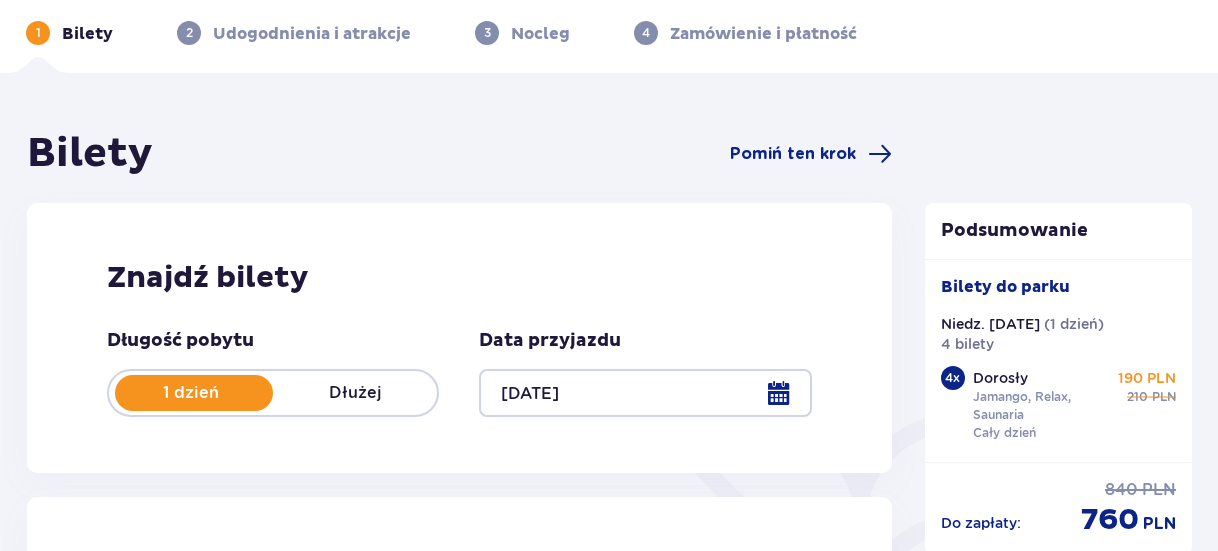 scroll, scrollTop: 0, scrollLeft: 0, axis: both 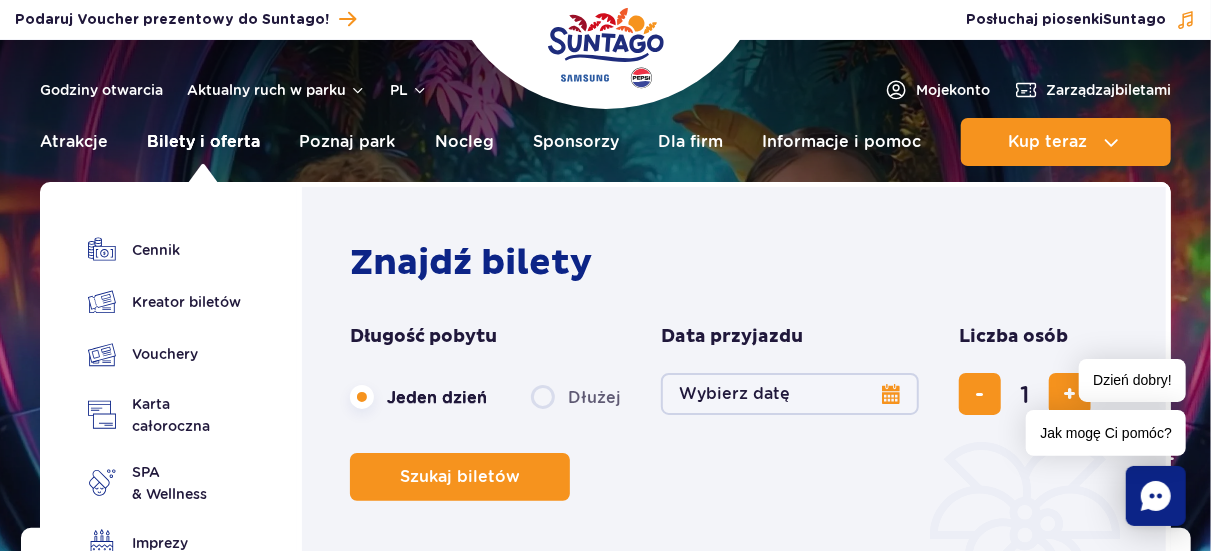 click on "Bilety i oferta" at bounding box center (203, 142) 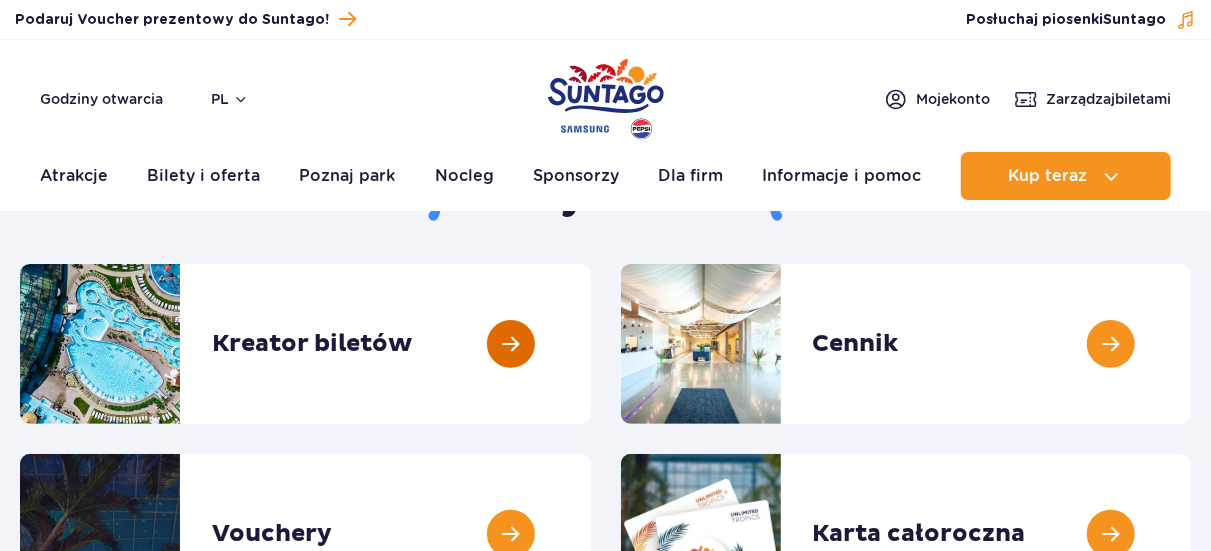 scroll, scrollTop: 0, scrollLeft: 0, axis: both 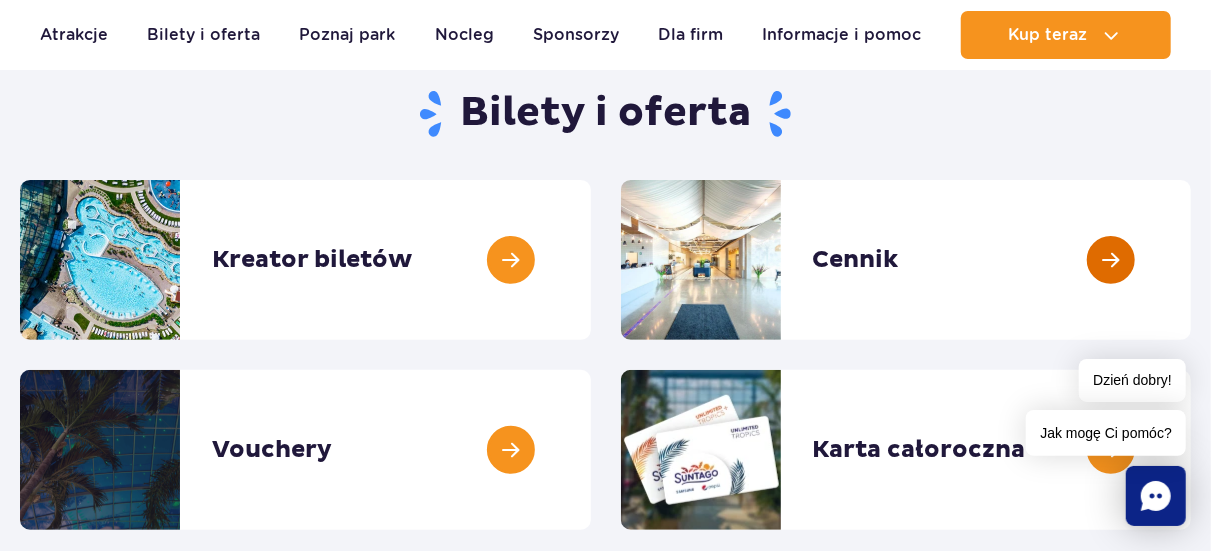 click at bounding box center [1191, 260] 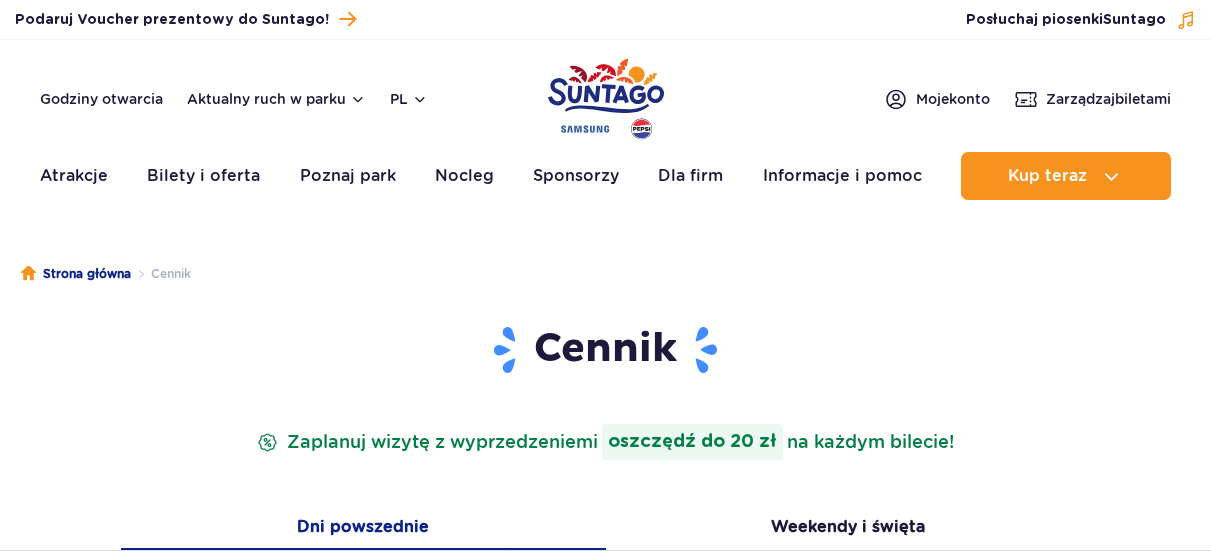 scroll, scrollTop: 300, scrollLeft: 0, axis: vertical 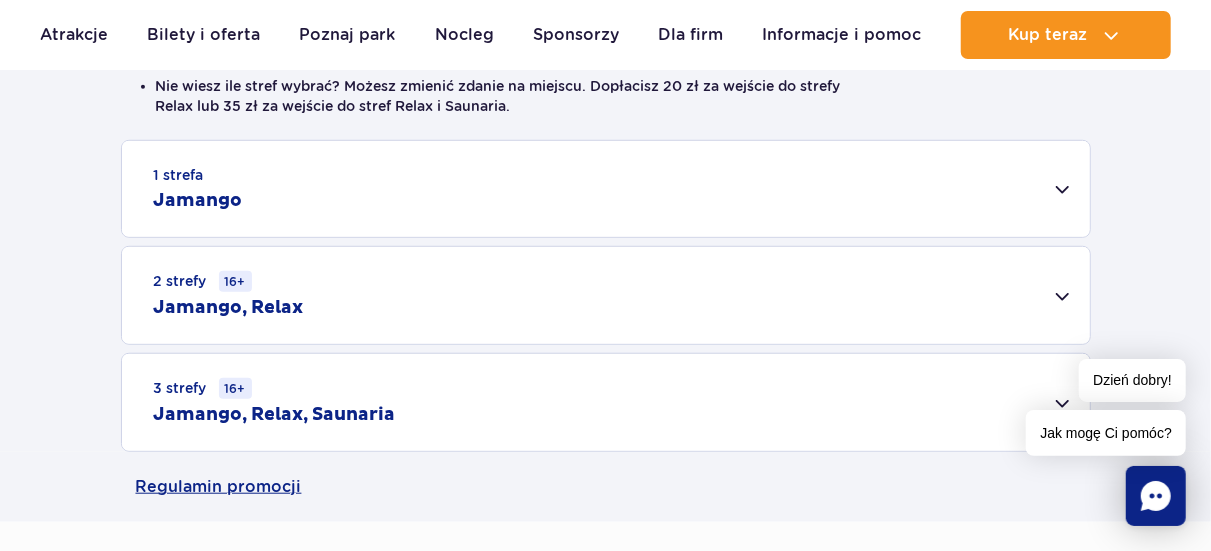 click on "3 strefy  16+
Jamango, Relax, Saunaria" at bounding box center [606, 402] 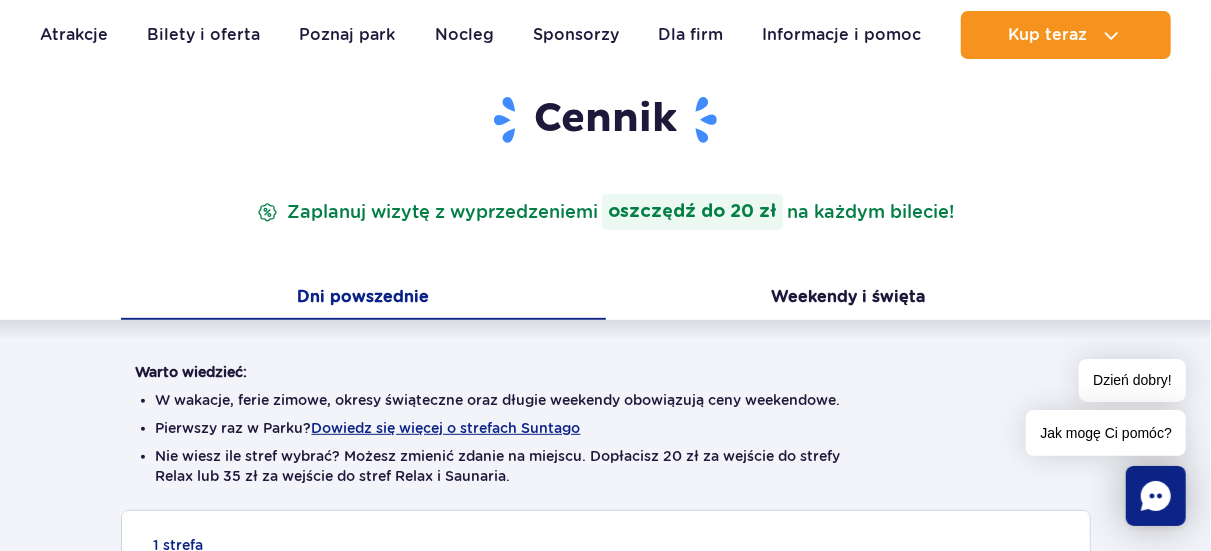 scroll, scrollTop: 200, scrollLeft: 0, axis: vertical 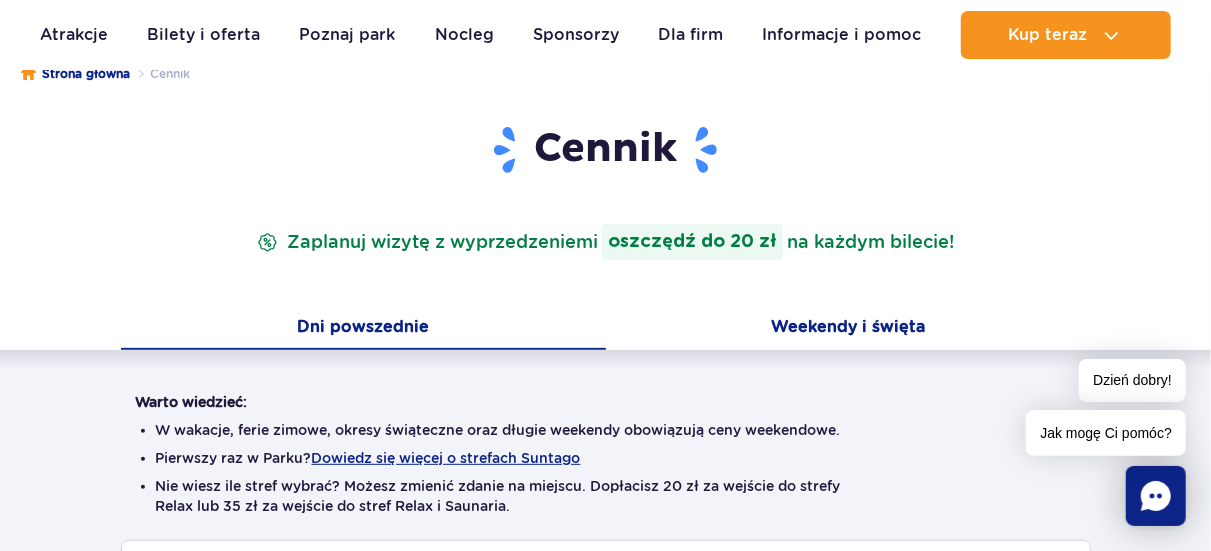 click on "Weekendy i święta" at bounding box center (848, 329) 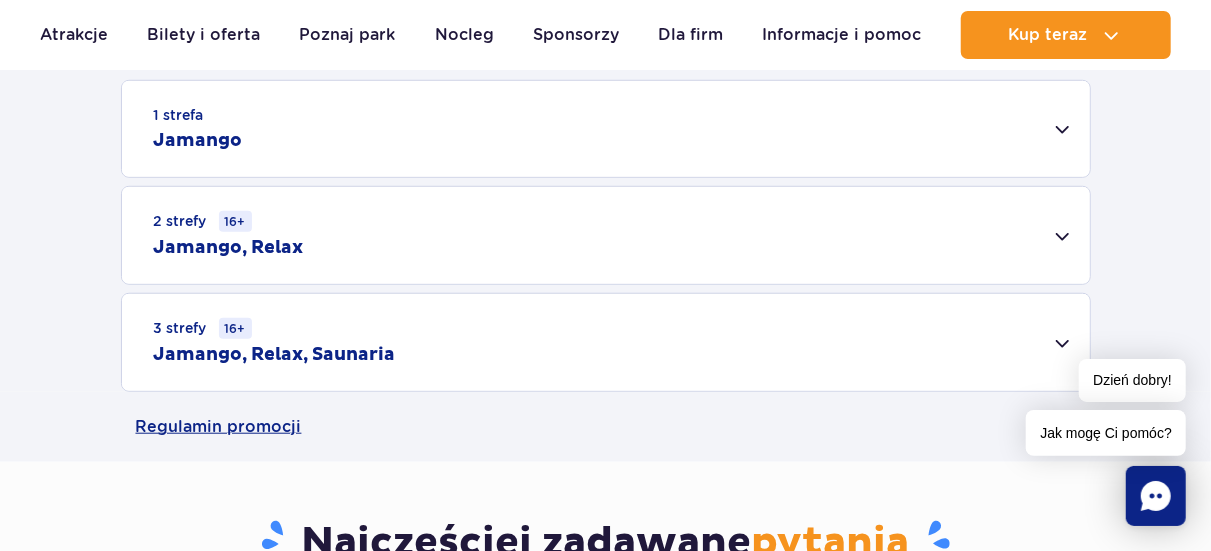 scroll, scrollTop: 900, scrollLeft: 0, axis: vertical 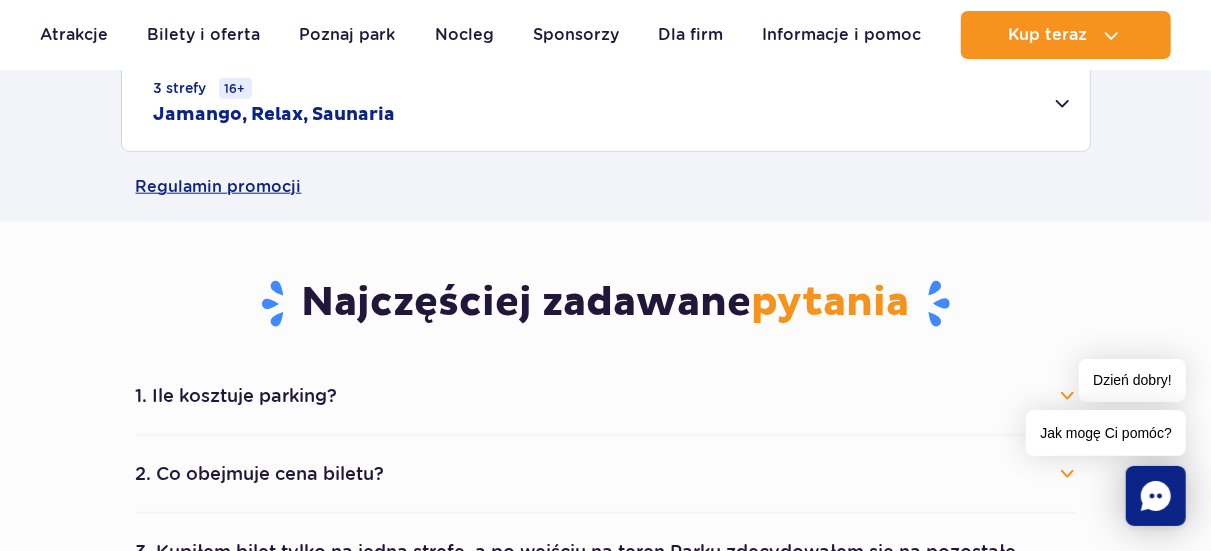 click on "3 strefy  16+
Jamango, Relax, Saunaria" at bounding box center (606, 102) 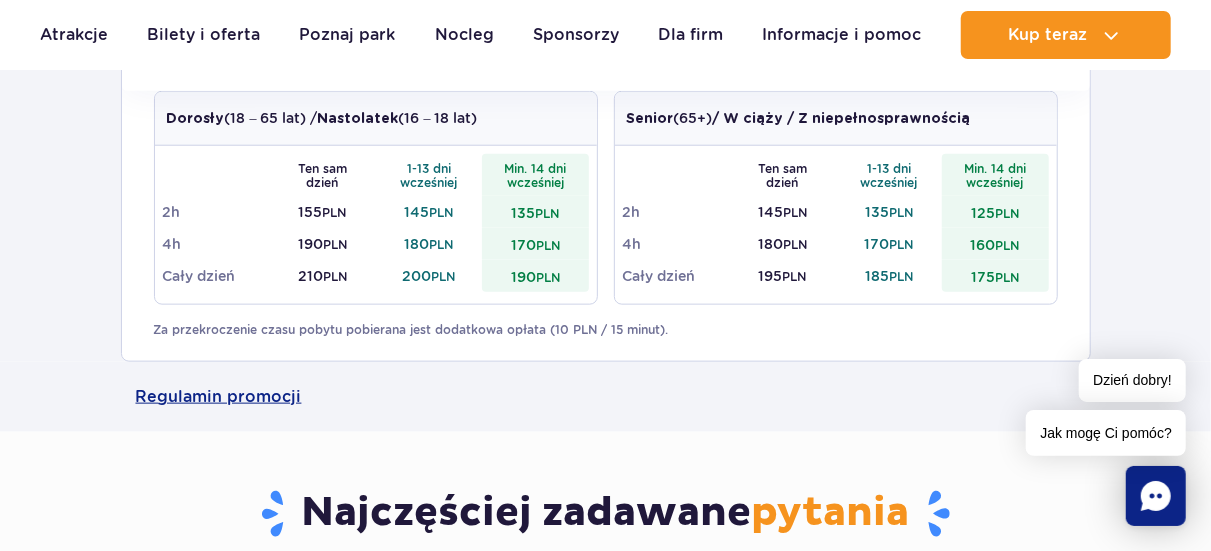 scroll, scrollTop: 1100, scrollLeft: 0, axis: vertical 